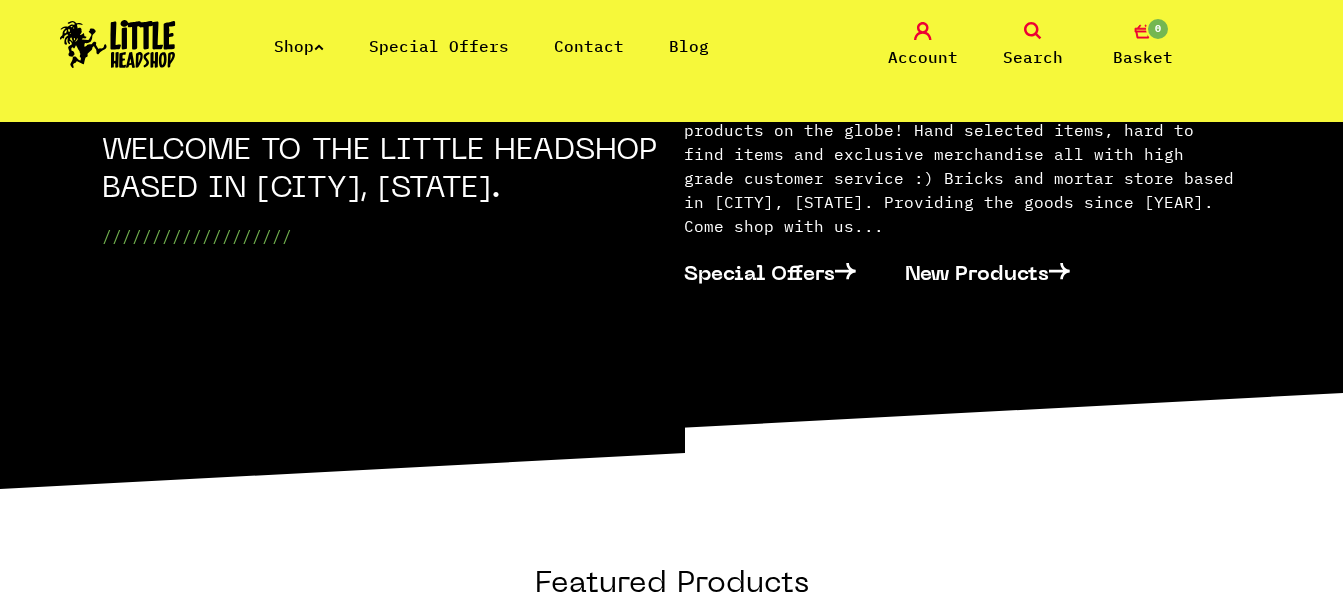 scroll, scrollTop: 800, scrollLeft: 0, axis: vertical 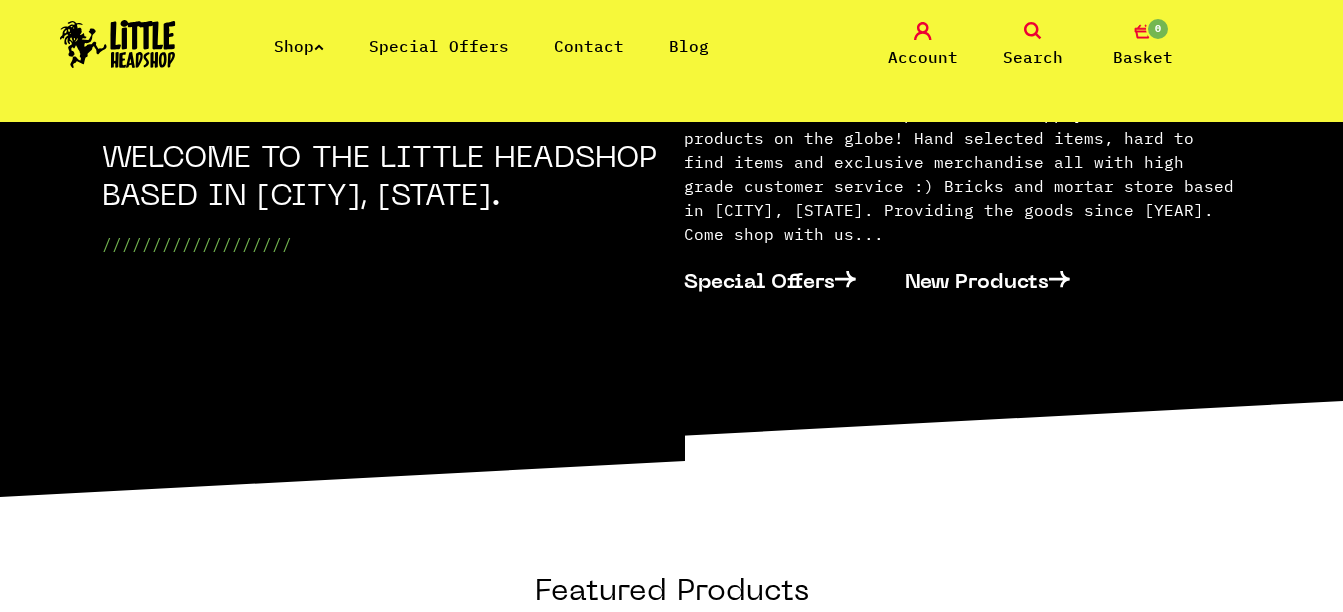 click on "Shop" at bounding box center [299, 46] 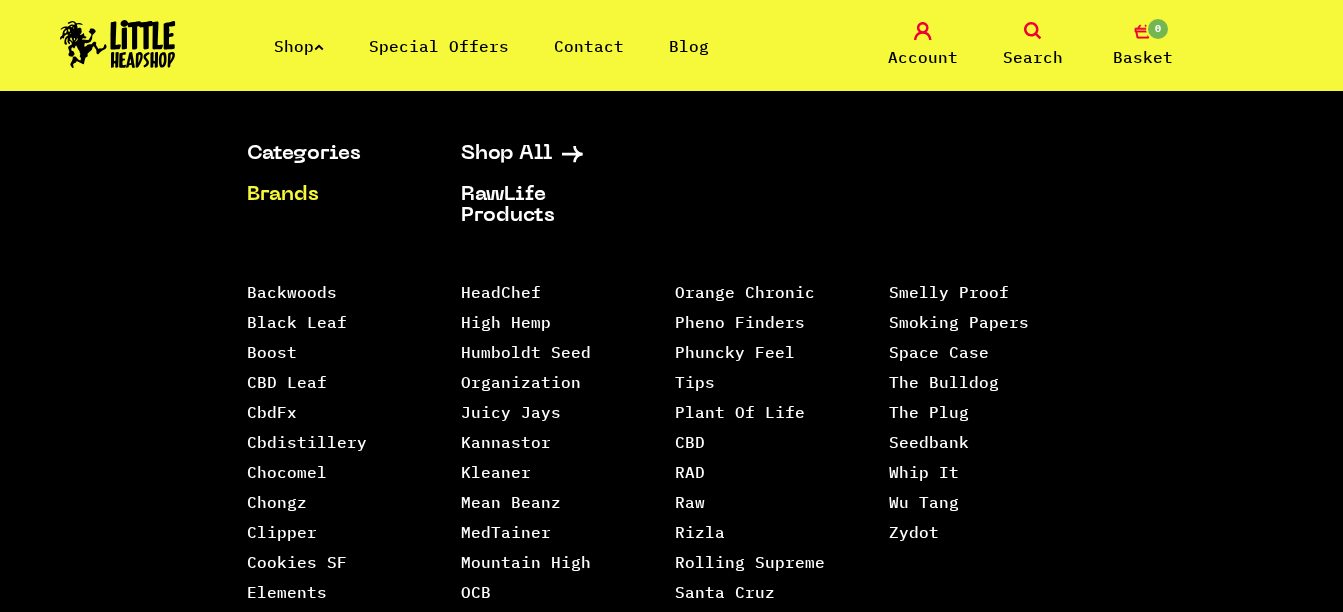 scroll, scrollTop: 1100, scrollLeft: 0, axis: vertical 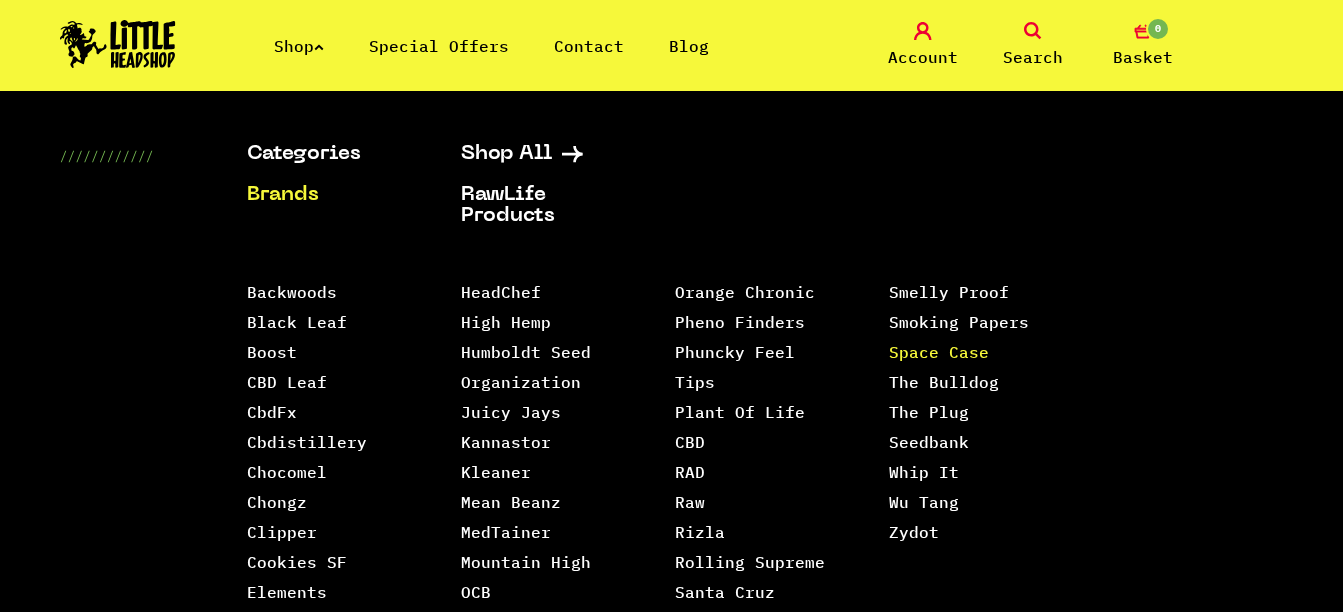 click on "Space Case" at bounding box center (939, 352) 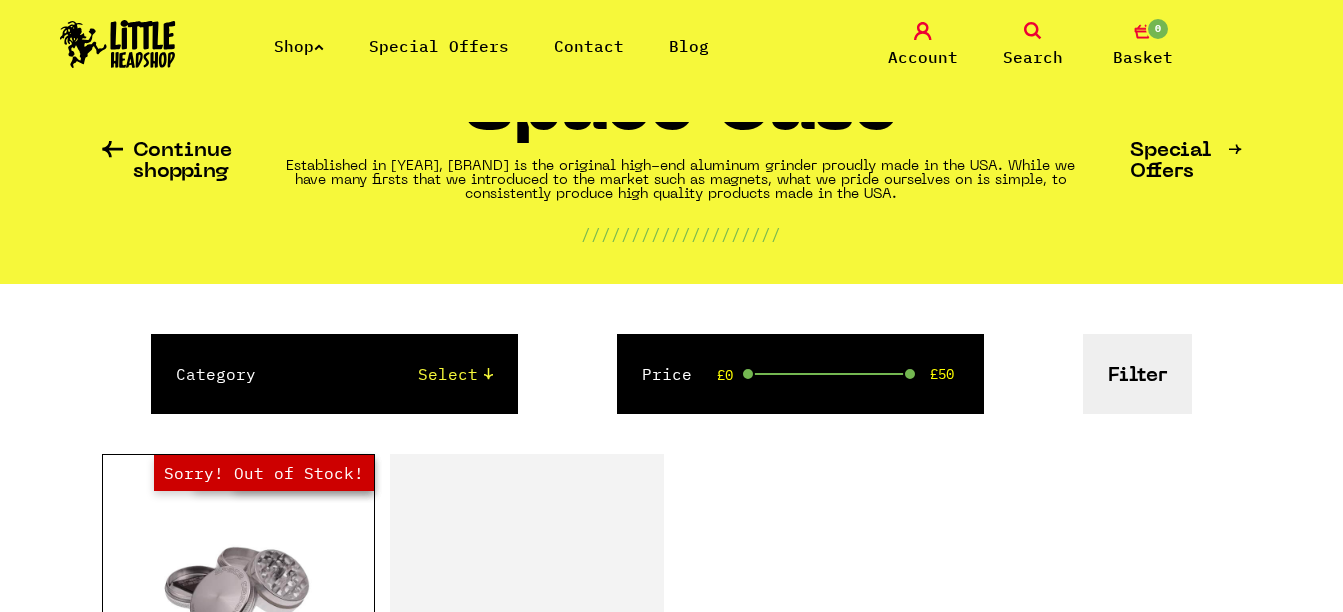scroll, scrollTop: 0, scrollLeft: 0, axis: both 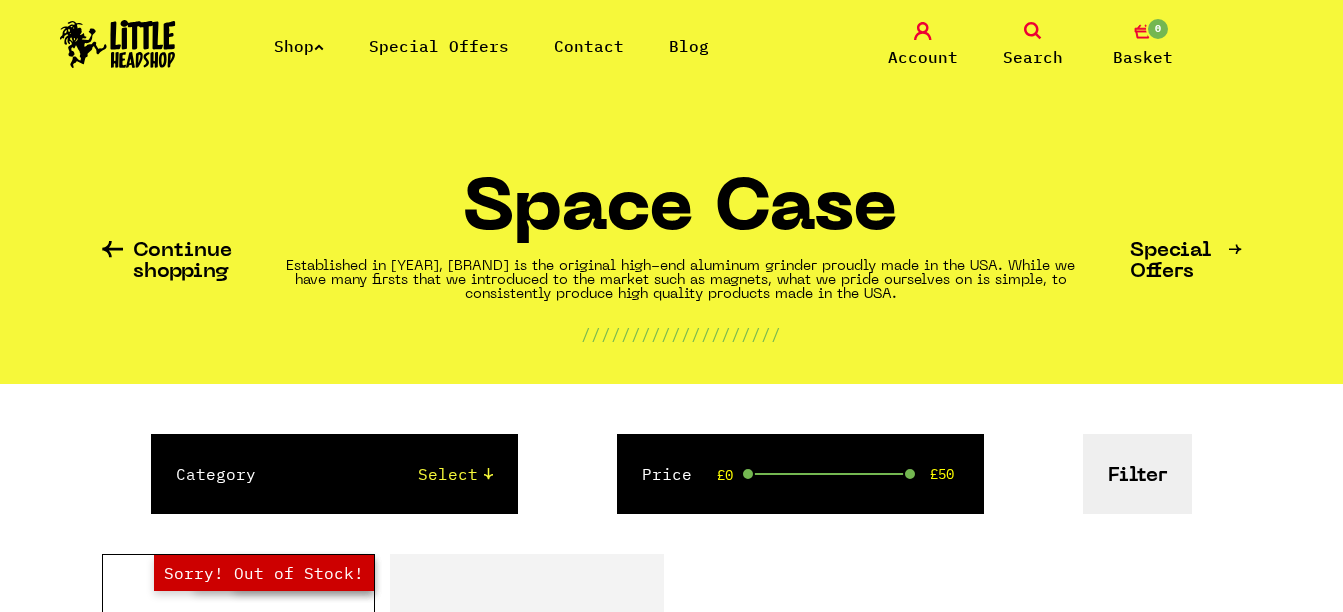 click on "Shop" at bounding box center (299, 46) 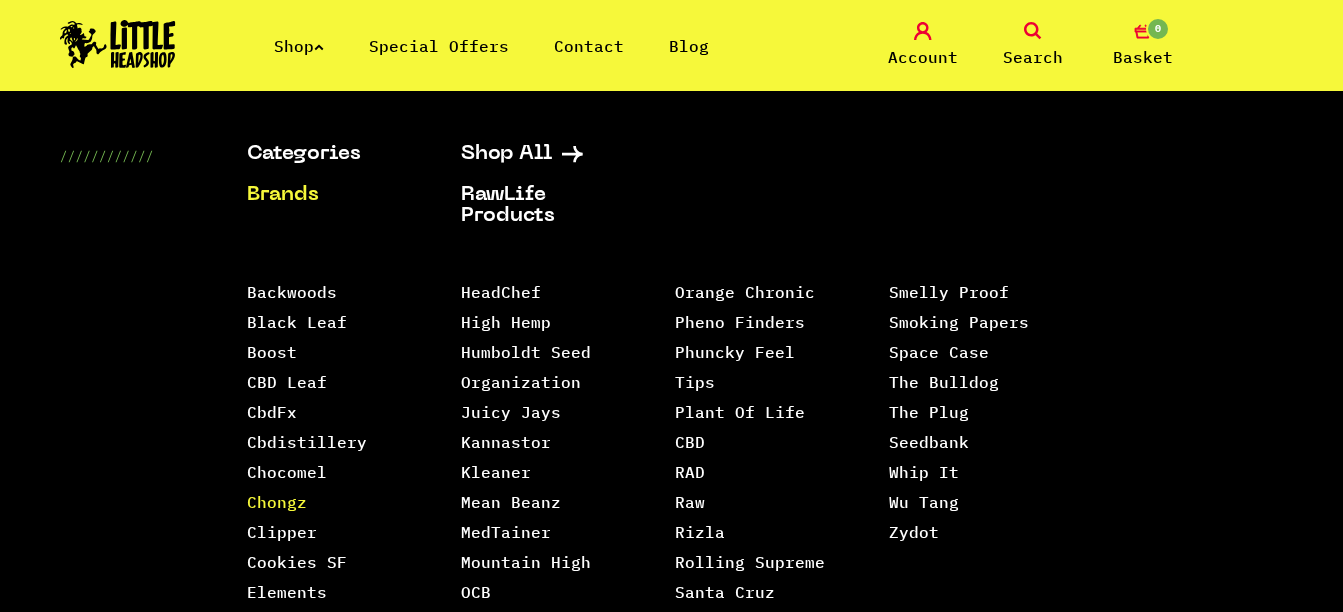 click on "Chongz" at bounding box center [277, 502] 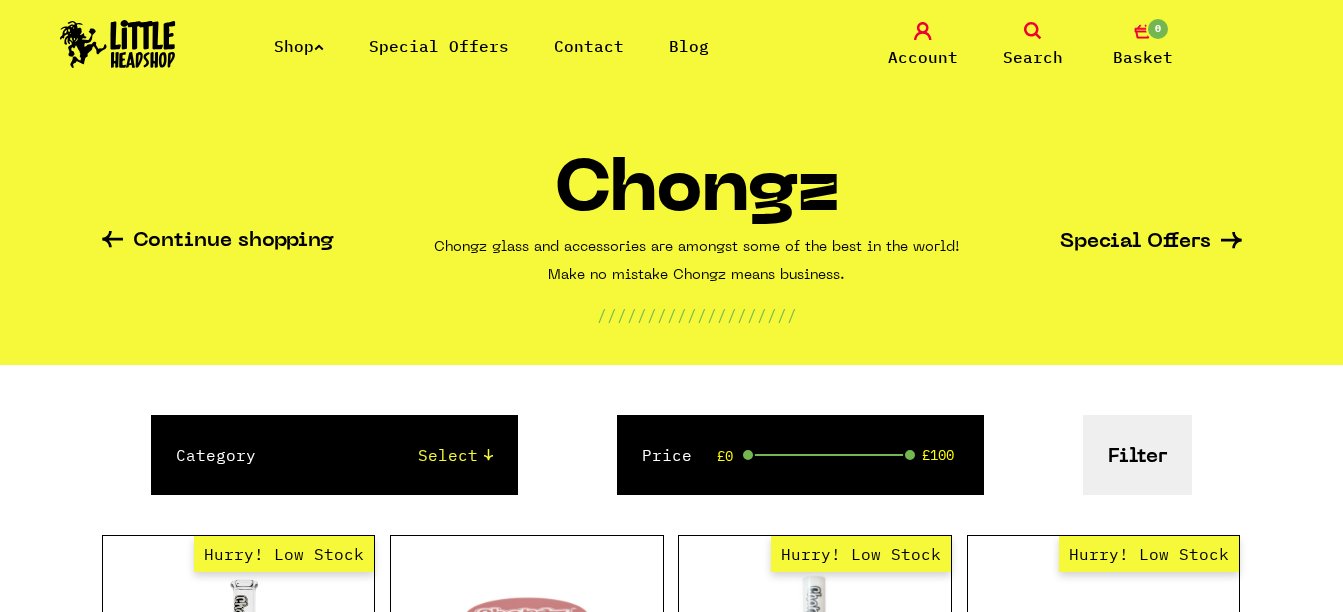 scroll, scrollTop: 0, scrollLeft: 0, axis: both 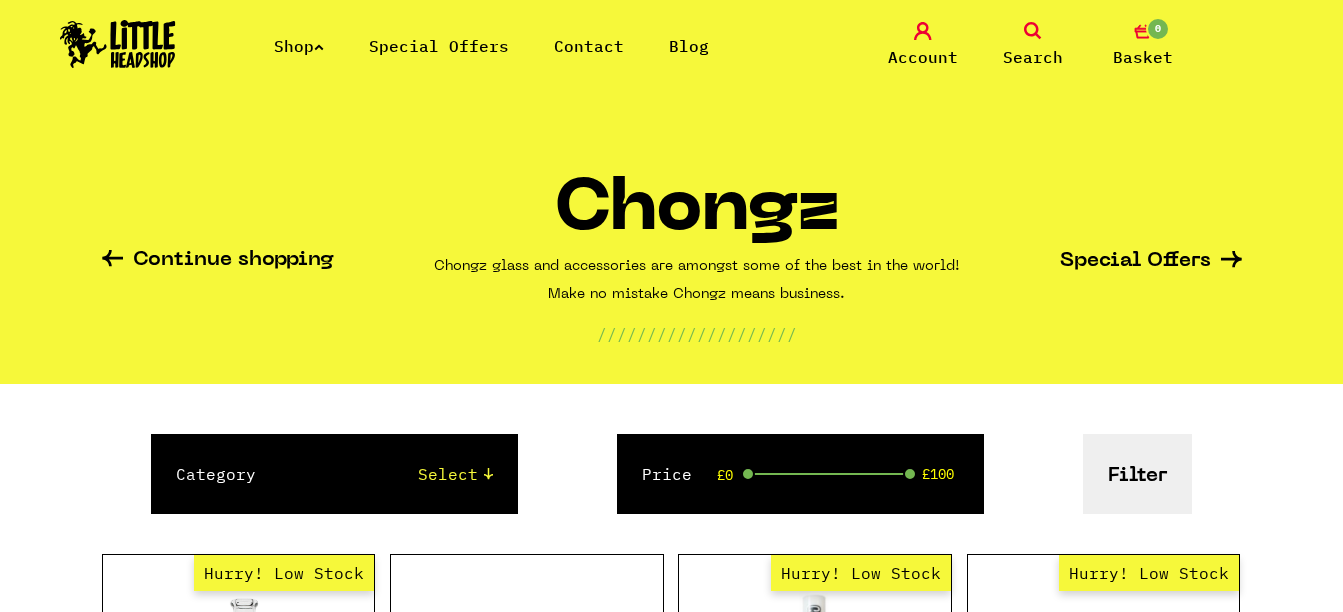 click on "Continue shopping" at bounding box center (218, 261) 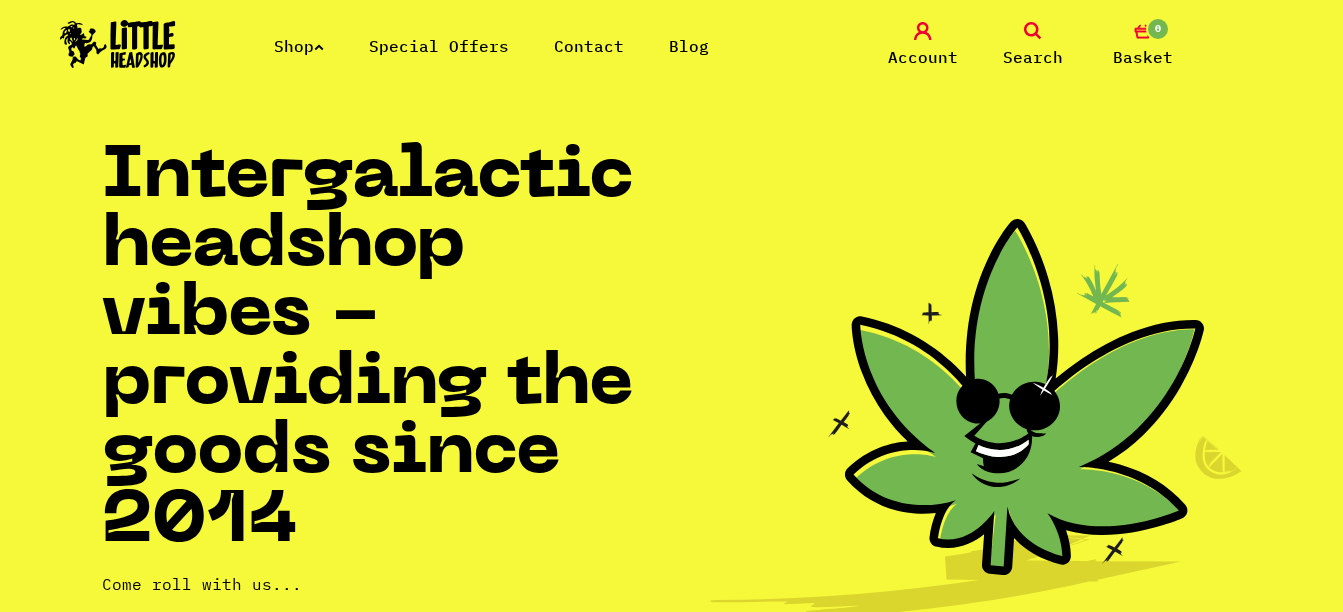 scroll, scrollTop: 0, scrollLeft: 0, axis: both 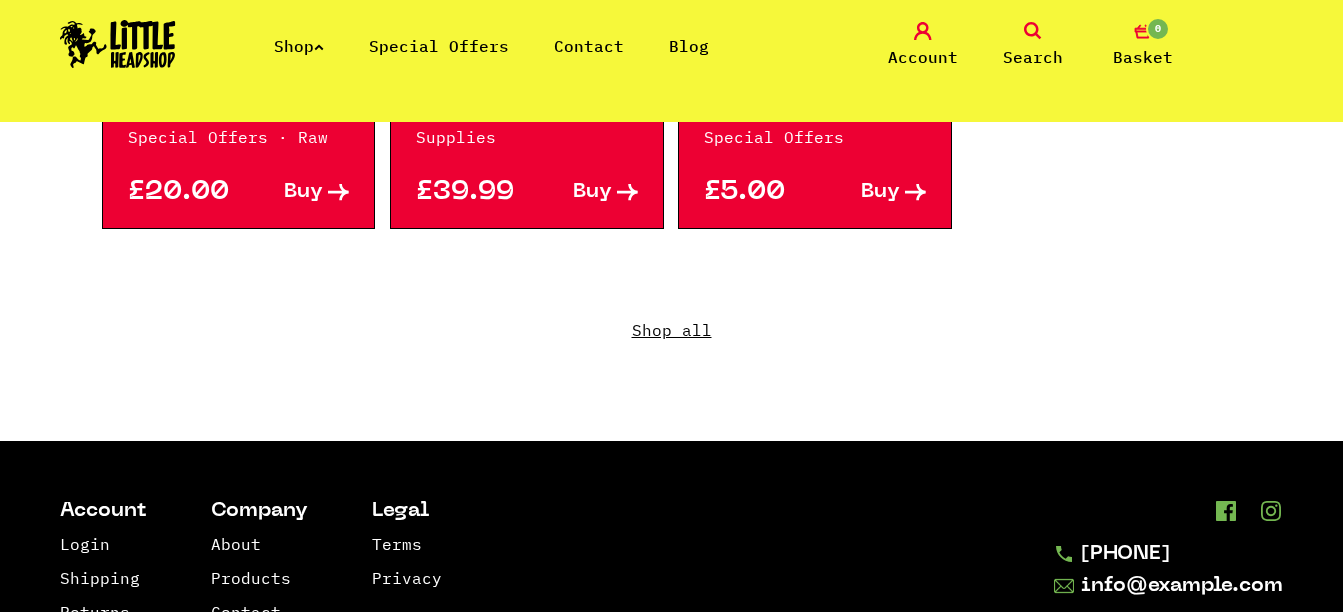 click on "Shop all" at bounding box center (672, 345) 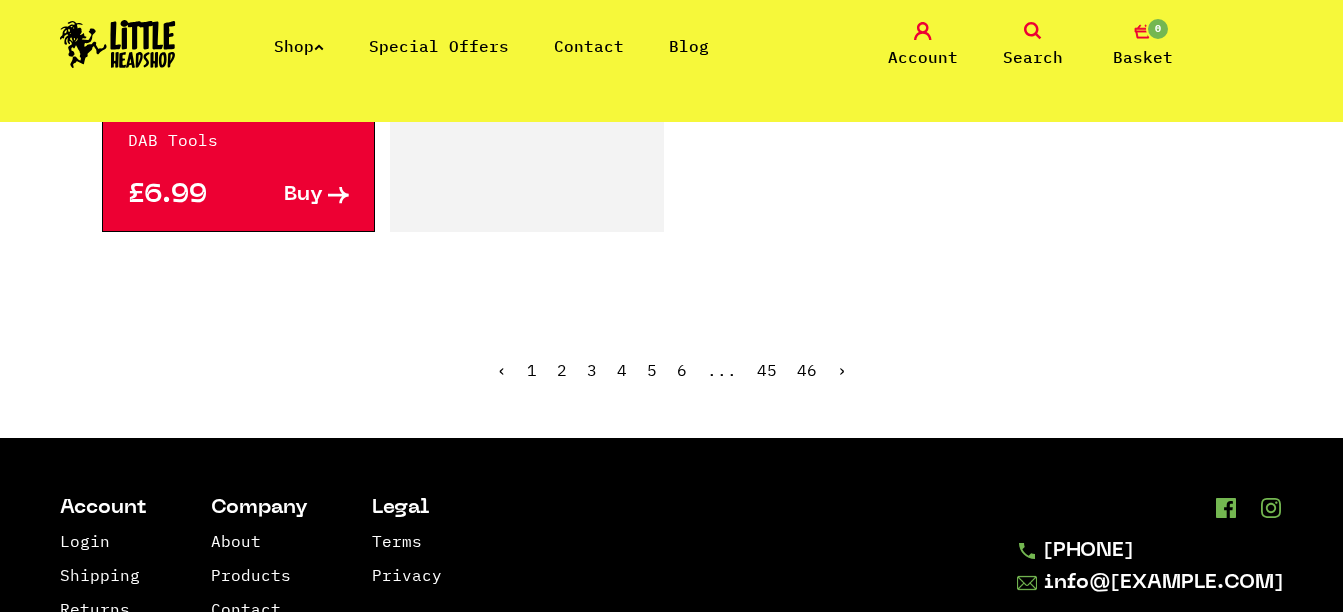 scroll, scrollTop: 3400, scrollLeft: 0, axis: vertical 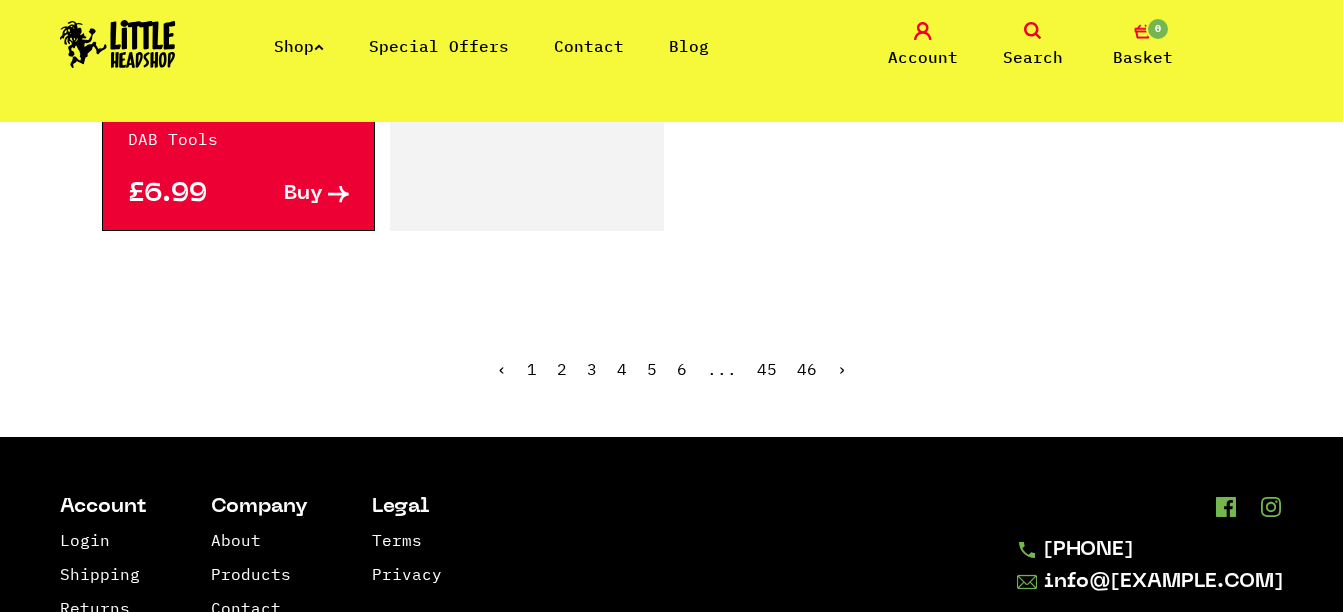 click on "Shop" at bounding box center [299, 46] 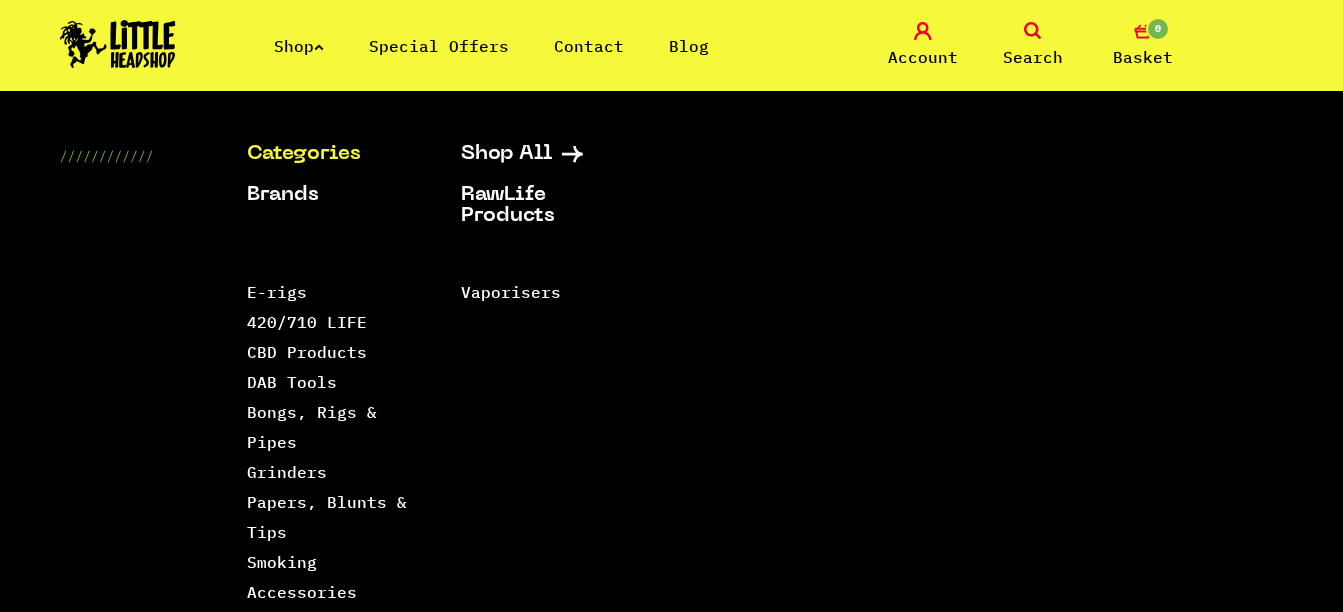 scroll, scrollTop: 2377, scrollLeft: 0, axis: vertical 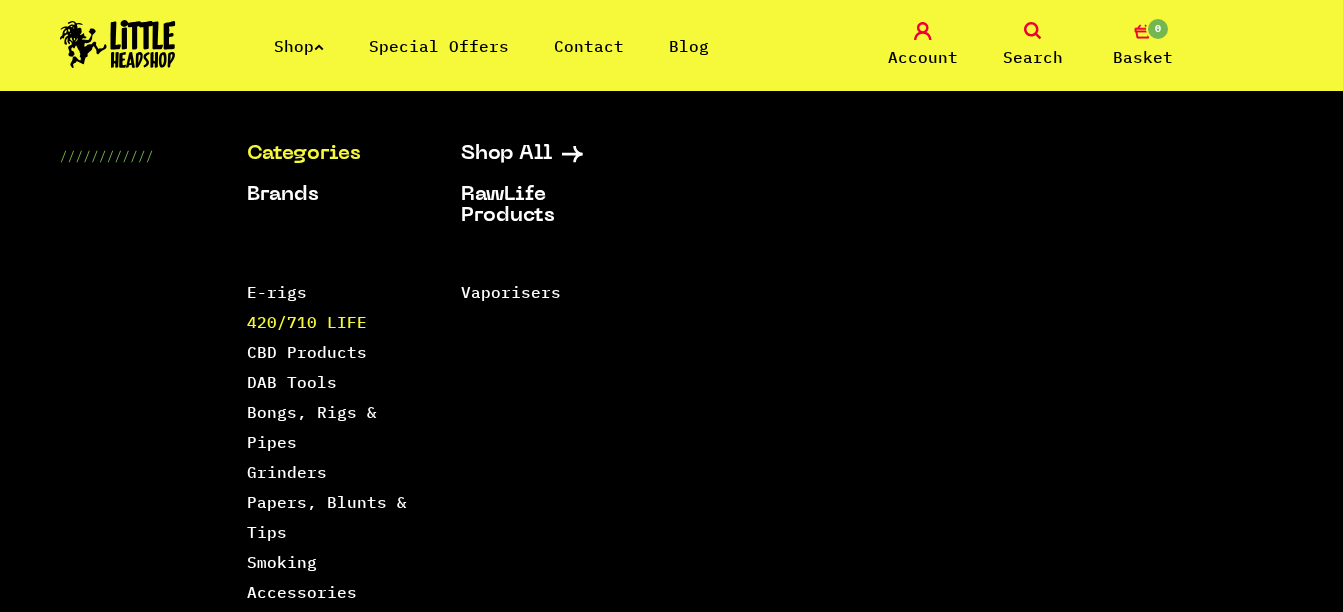 click on "420/710 LIFE" at bounding box center [307, 322] 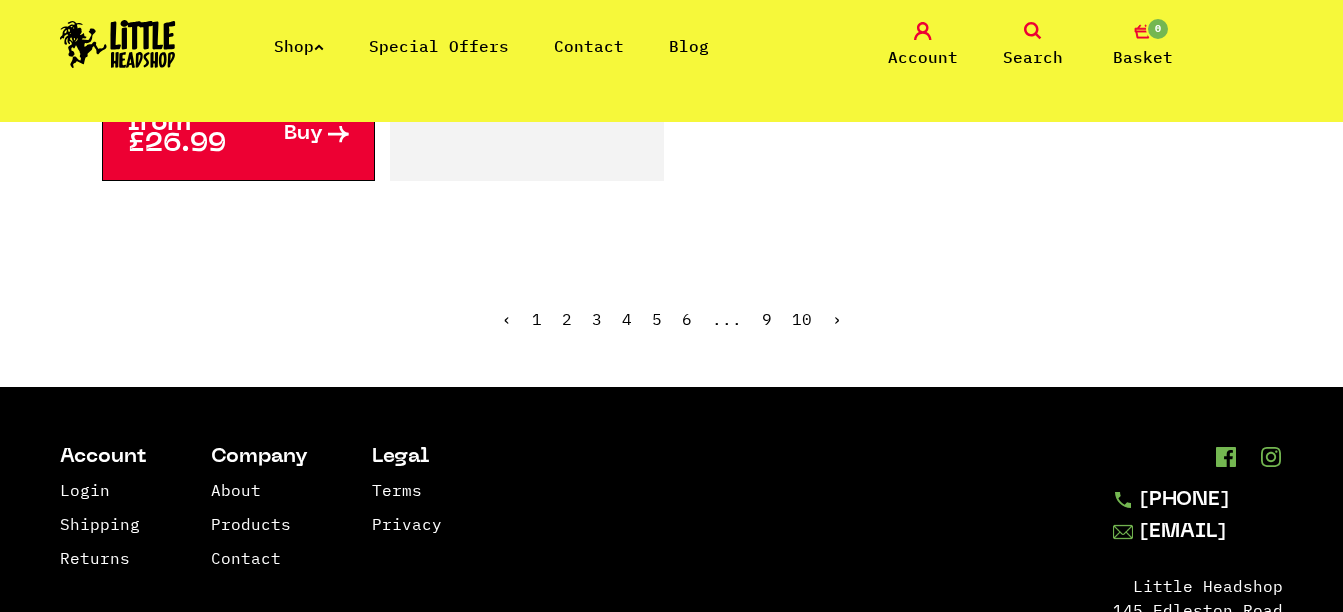 scroll, scrollTop: 3700, scrollLeft: 0, axis: vertical 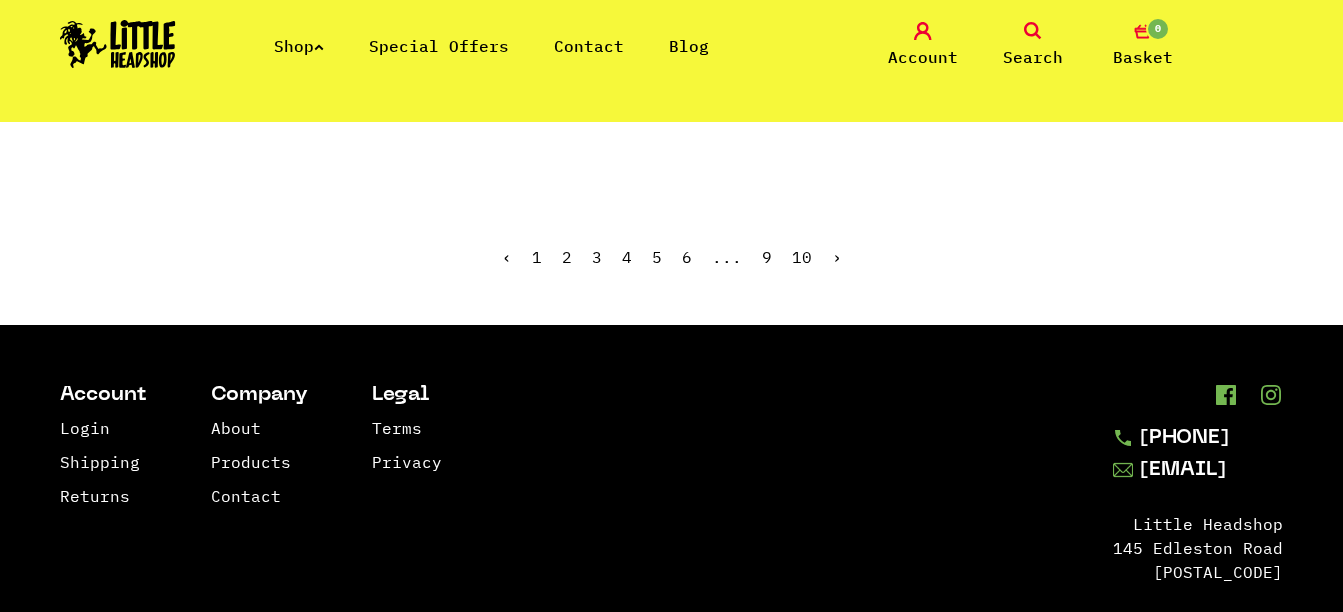 click on "›" at bounding box center (837, 257) 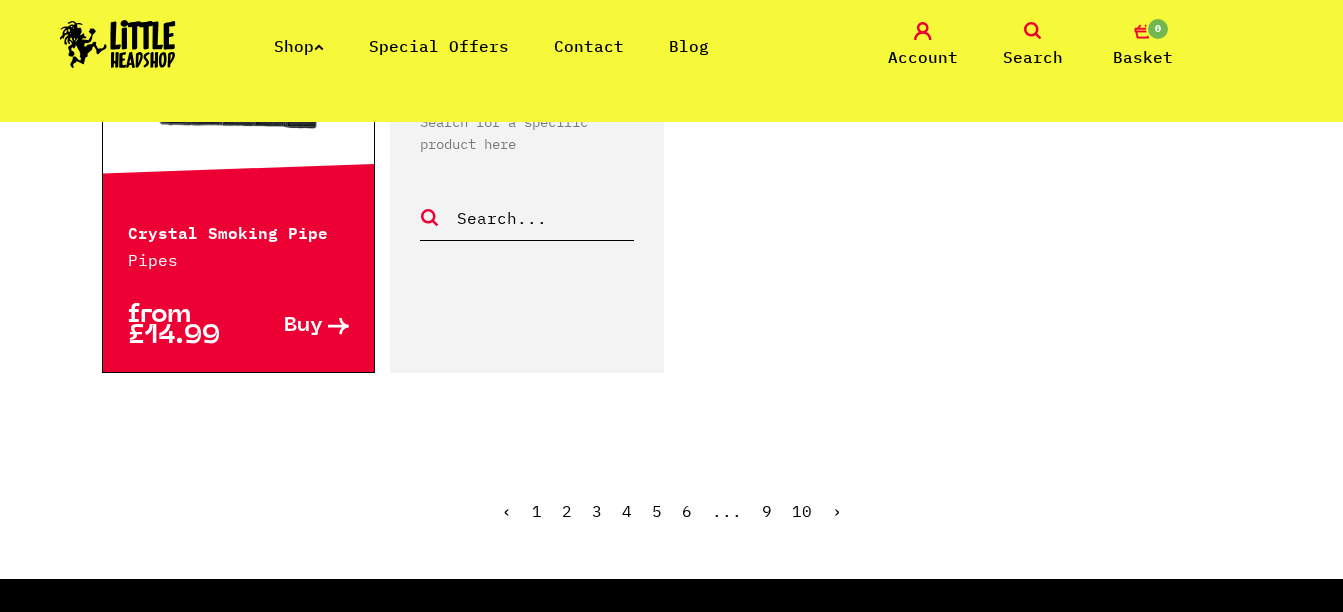 scroll, scrollTop: 3600, scrollLeft: 0, axis: vertical 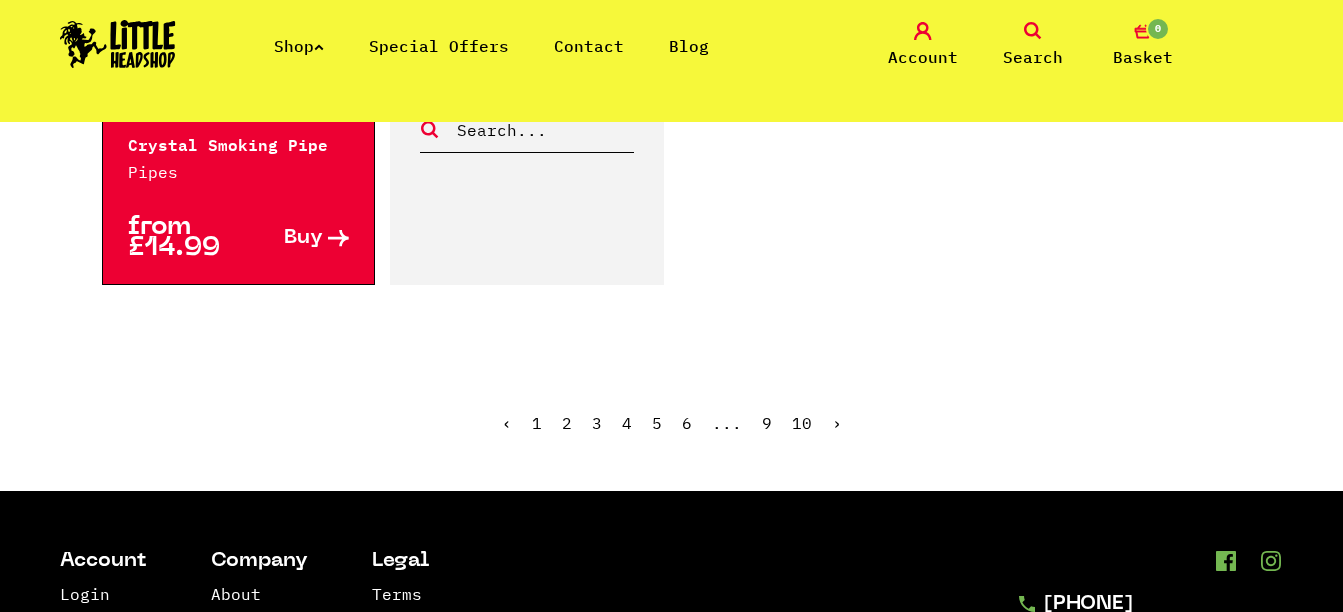 click on "›" at bounding box center [837, 423] 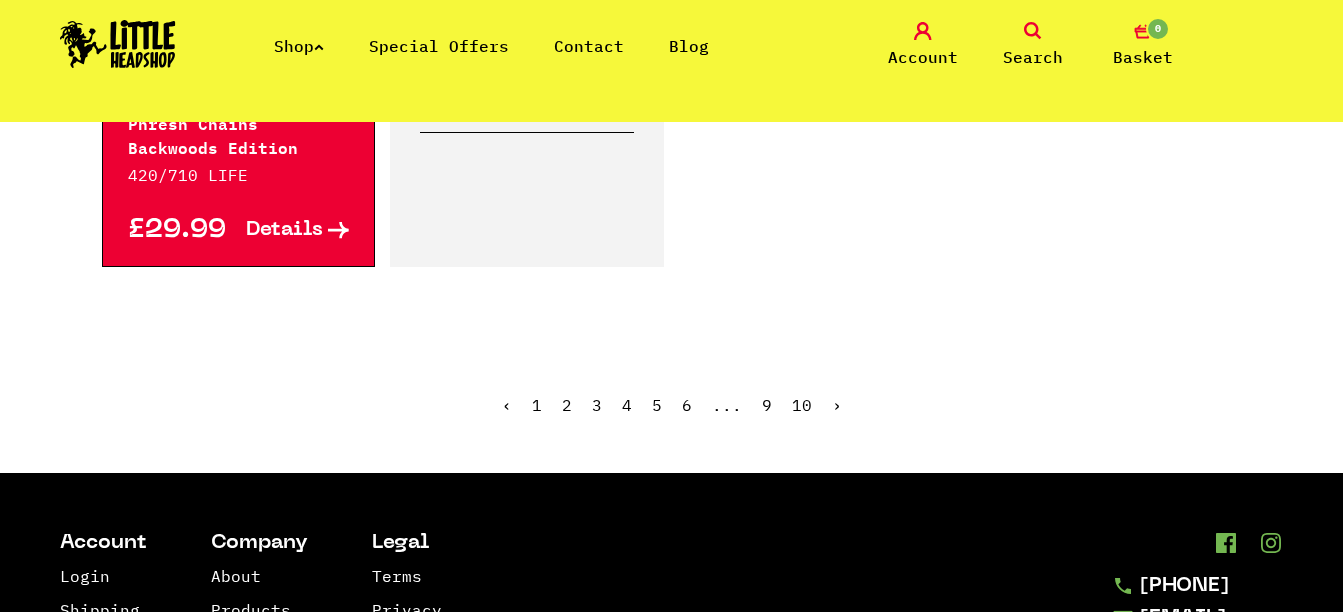 scroll, scrollTop: 3700, scrollLeft: 0, axis: vertical 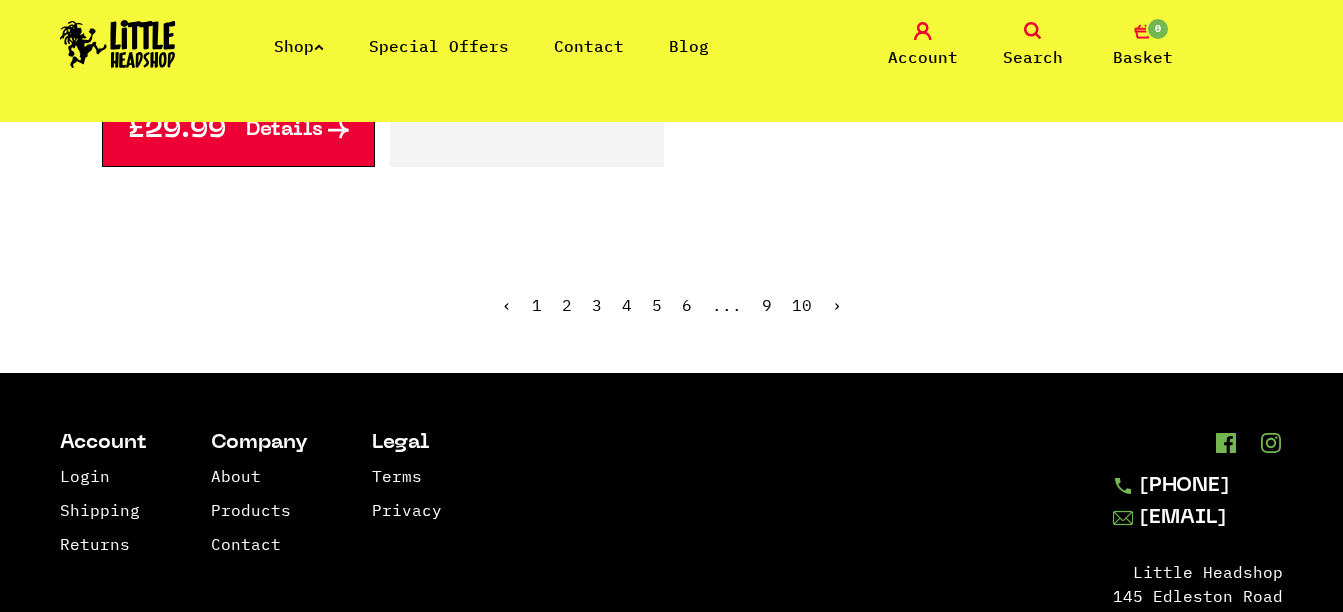 click on "›" at bounding box center (837, 305) 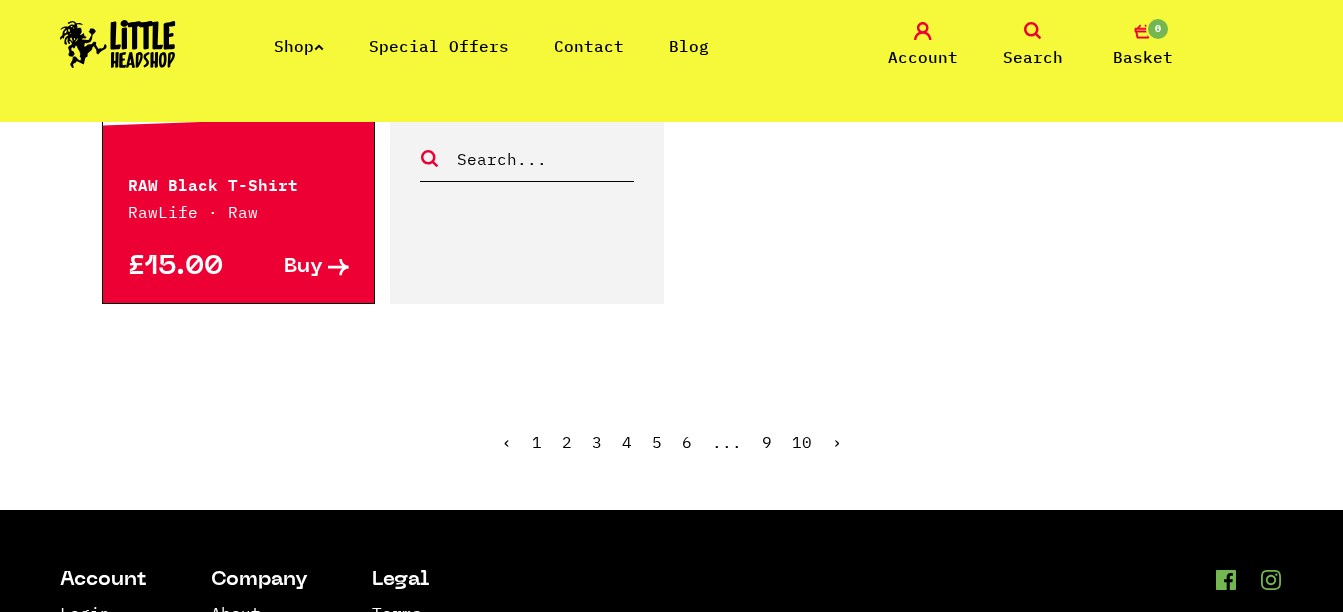 scroll, scrollTop: 3500, scrollLeft: 0, axis: vertical 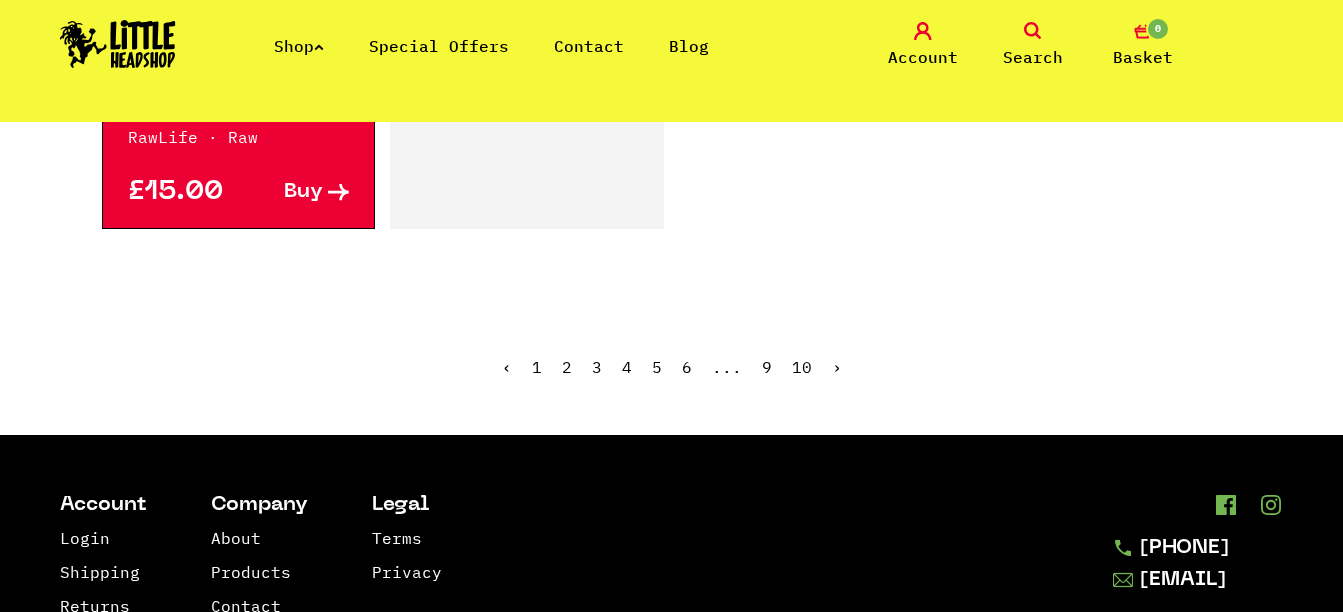 click on "›" at bounding box center [837, 367] 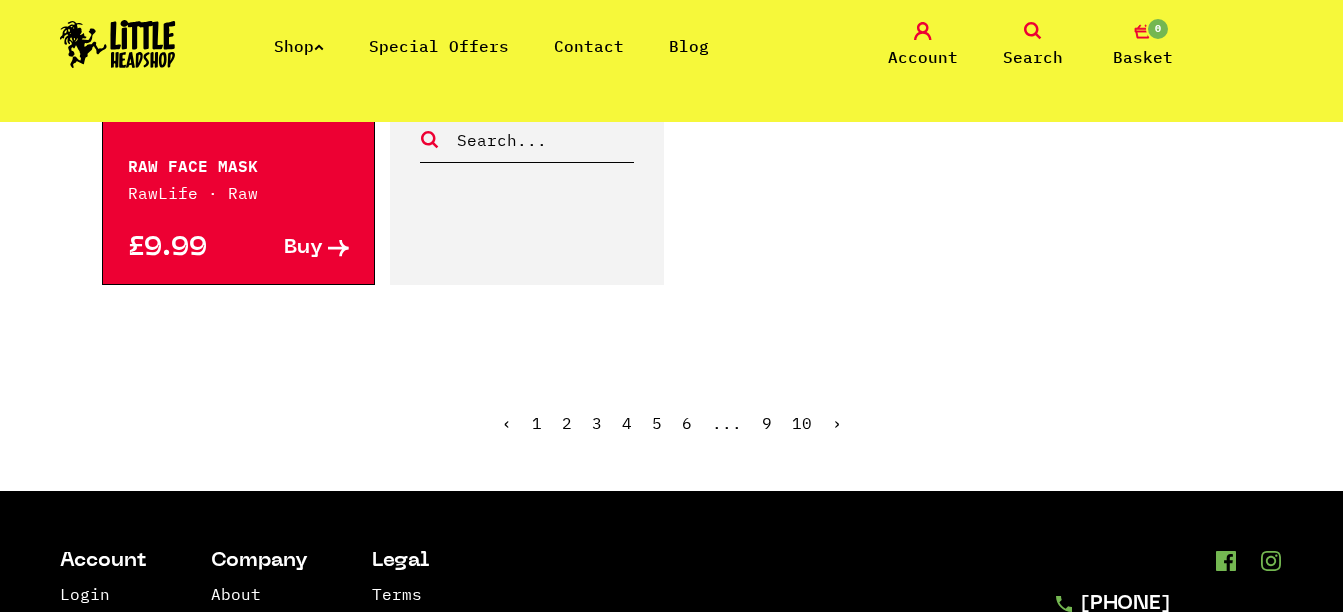 scroll, scrollTop: 3400, scrollLeft: 0, axis: vertical 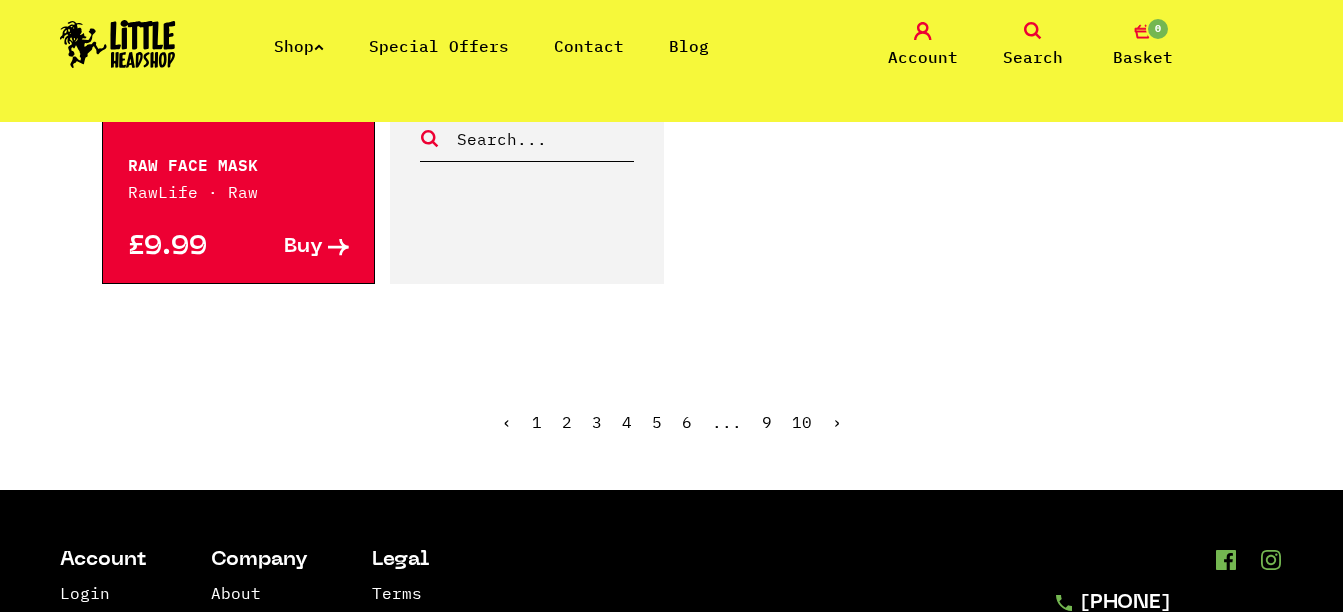 click on "›" at bounding box center [837, 422] 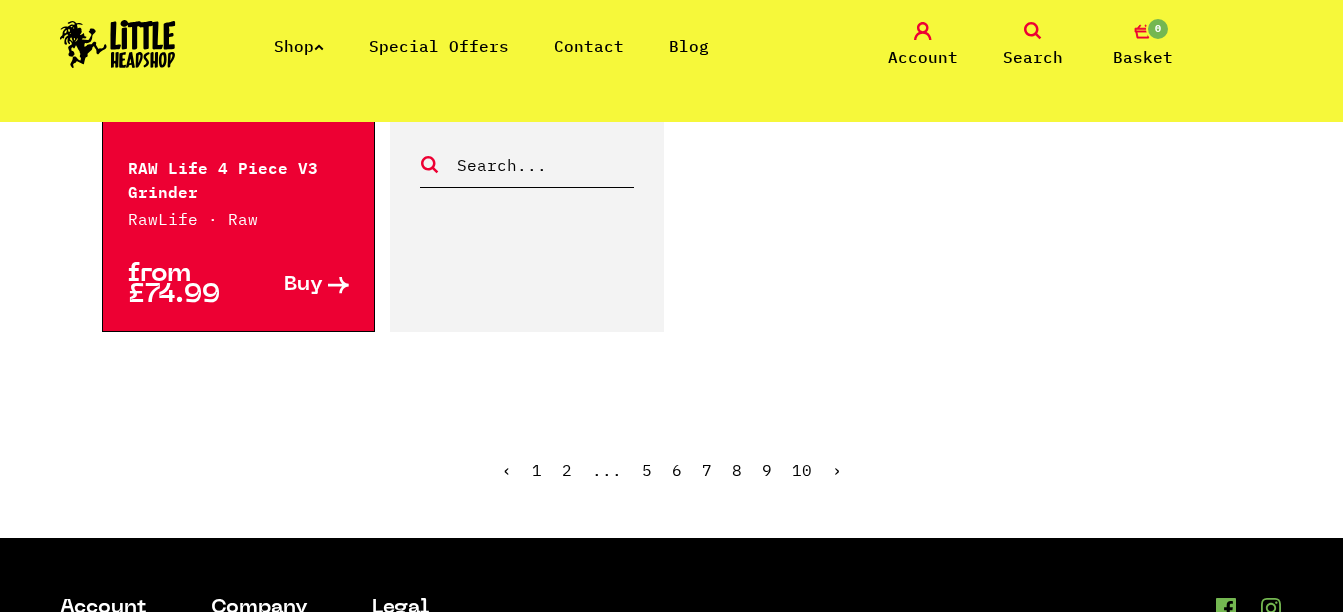 scroll, scrollTop: 3400, scrollLeft: 0, axis: vertical 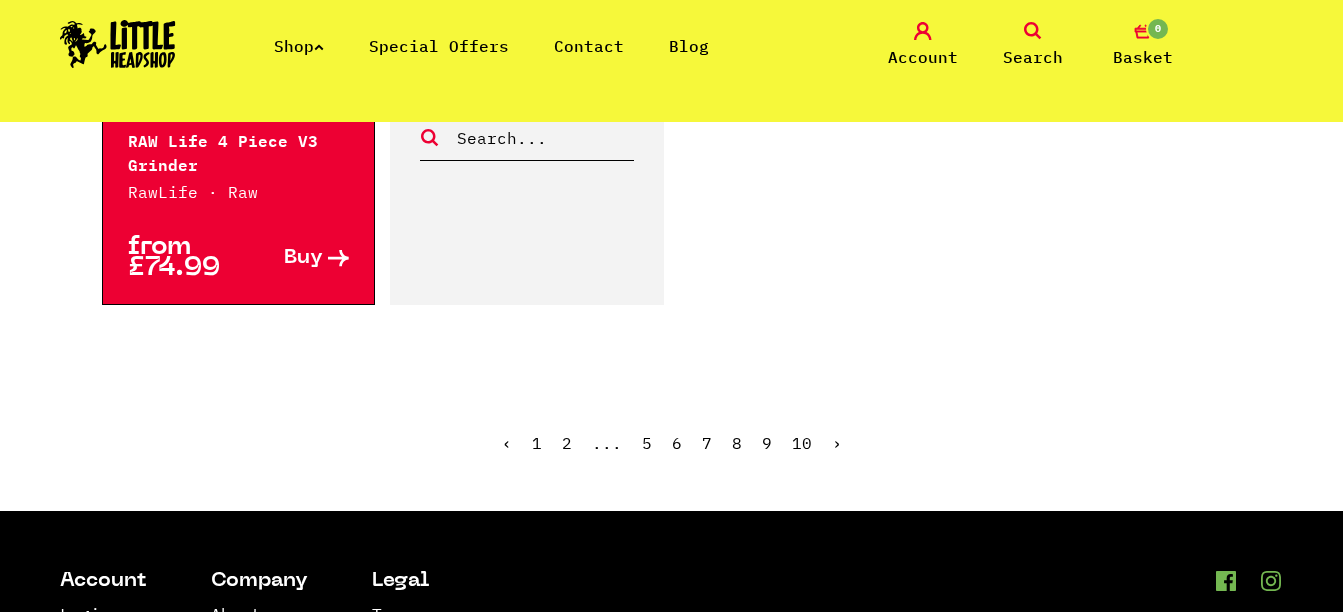 click on "›" at bounding box center (837, 443) 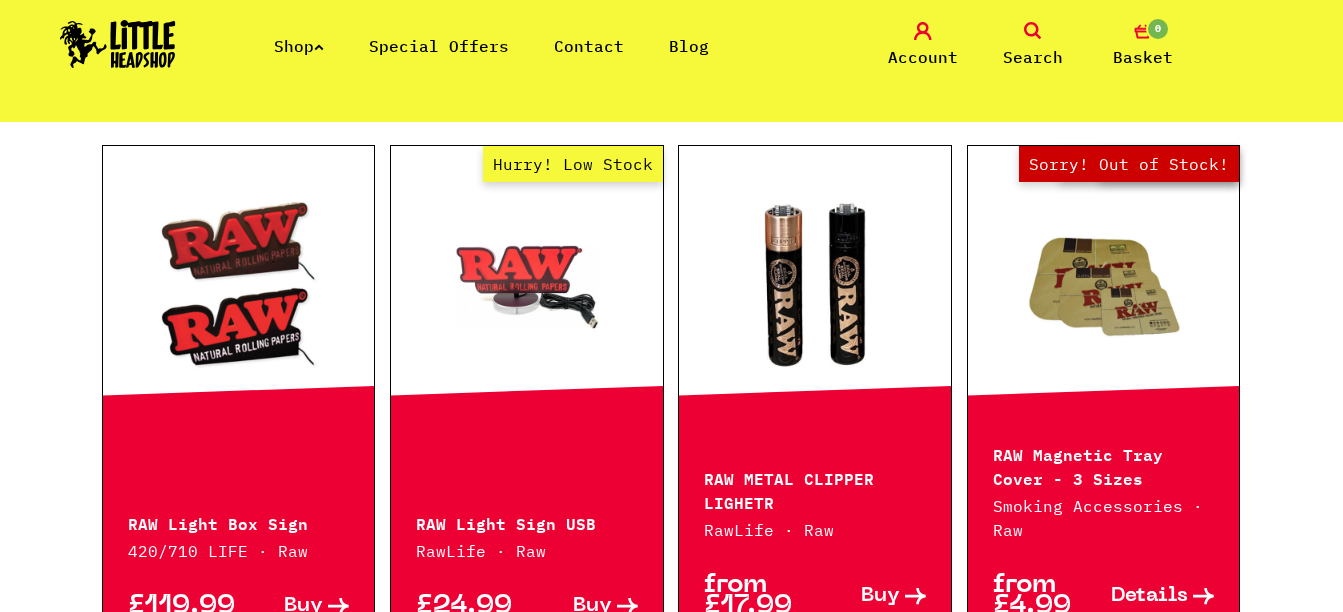scroll, scrollTop: 800, scrollLeft: 0, axis: vertical 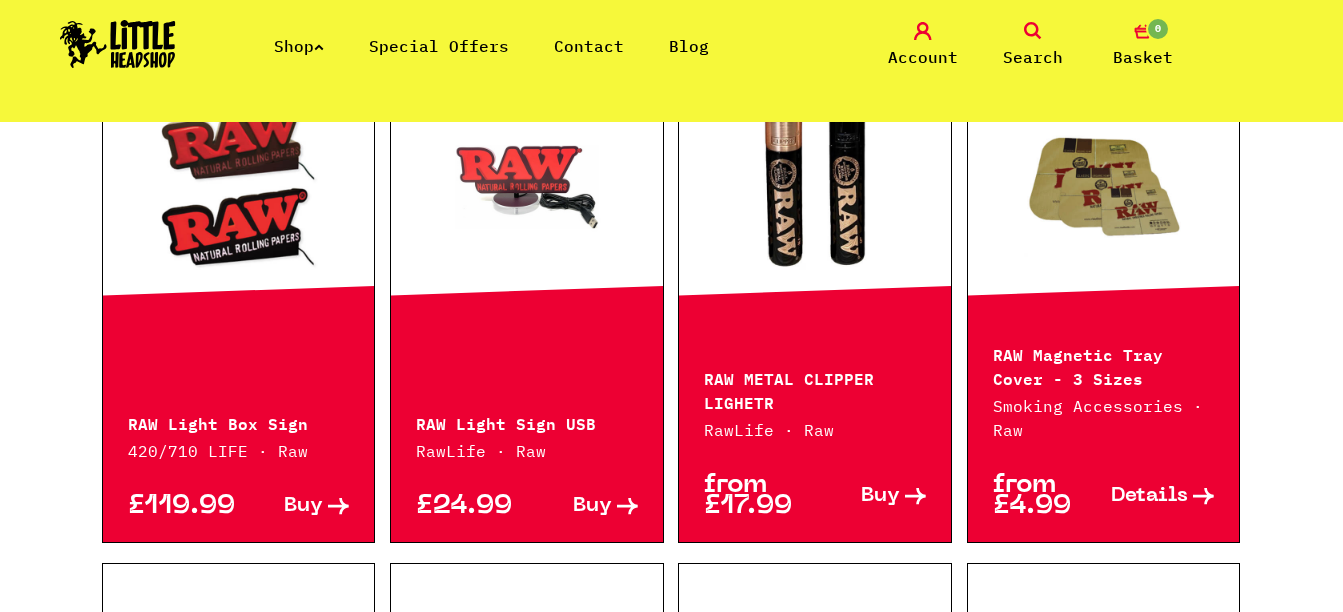 click on "Hurry! Low Stock" at bounding box center [527, 181] 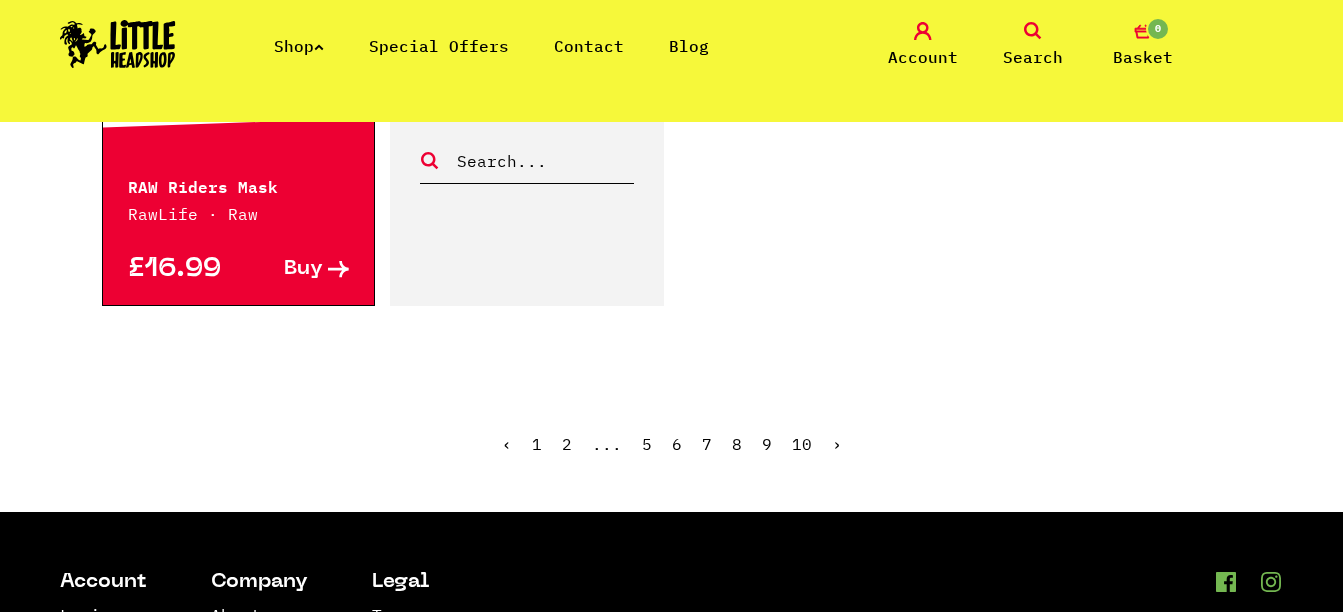 scroll, scrollTop: 3600, scrollLeft: 0, axis: vertical 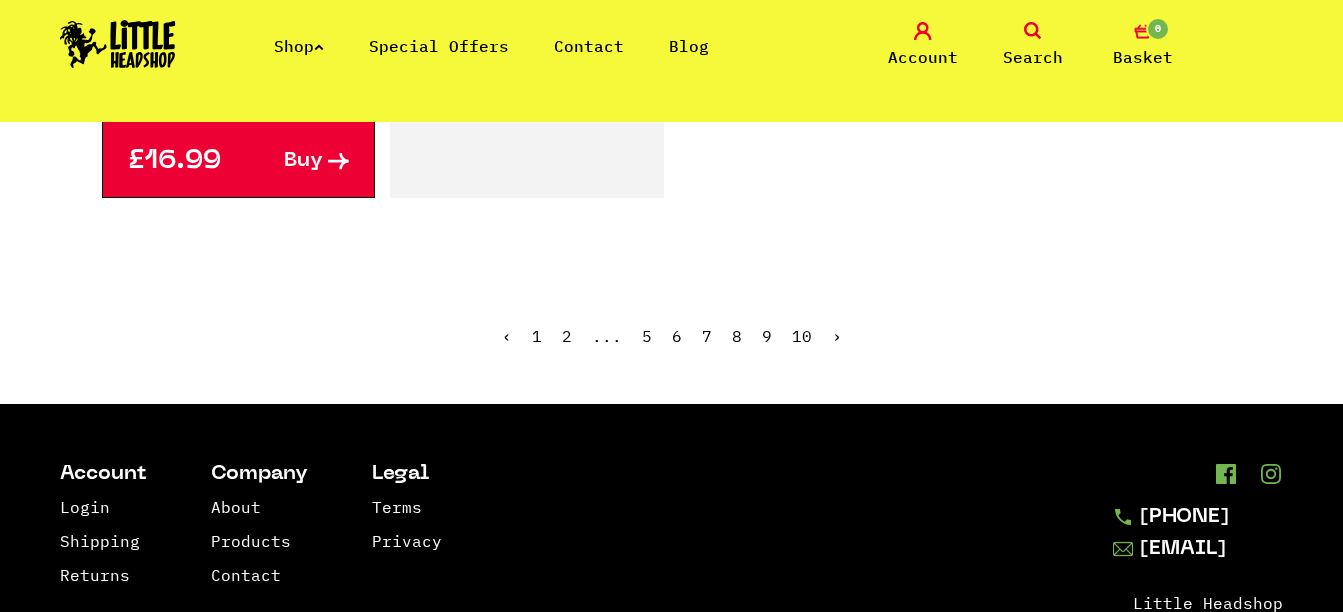 click on "›" at bounding box center [837, 336] 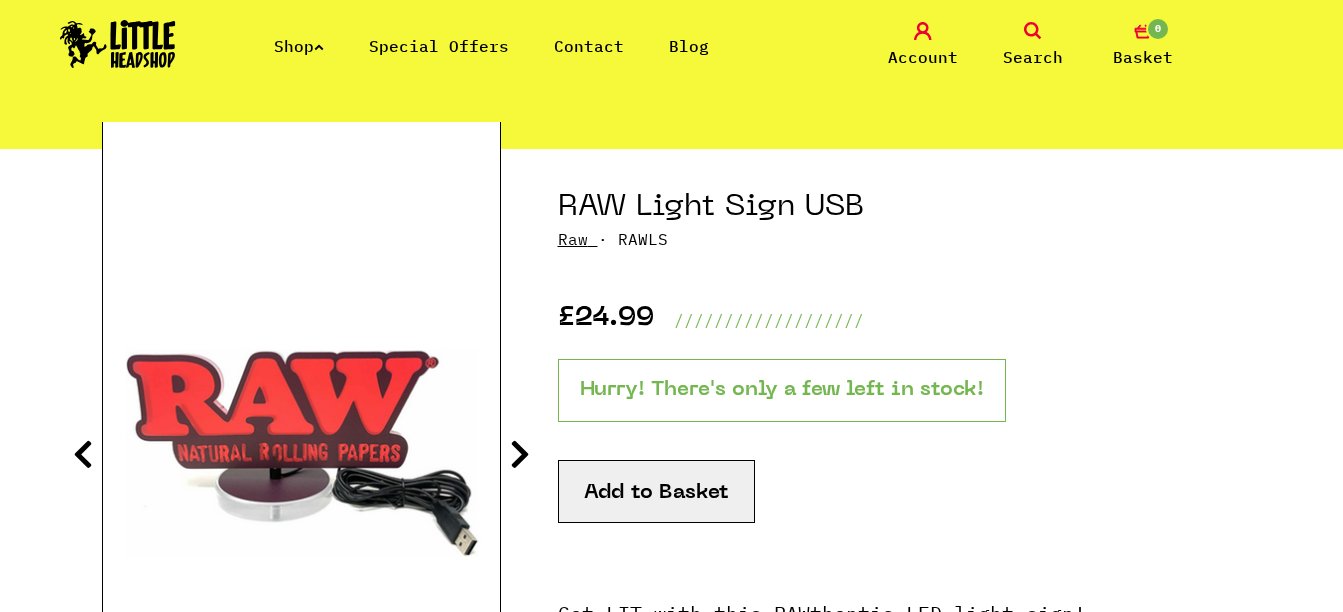scroll, scrollTop: 200, scrollLeft: 0, axis: vertical 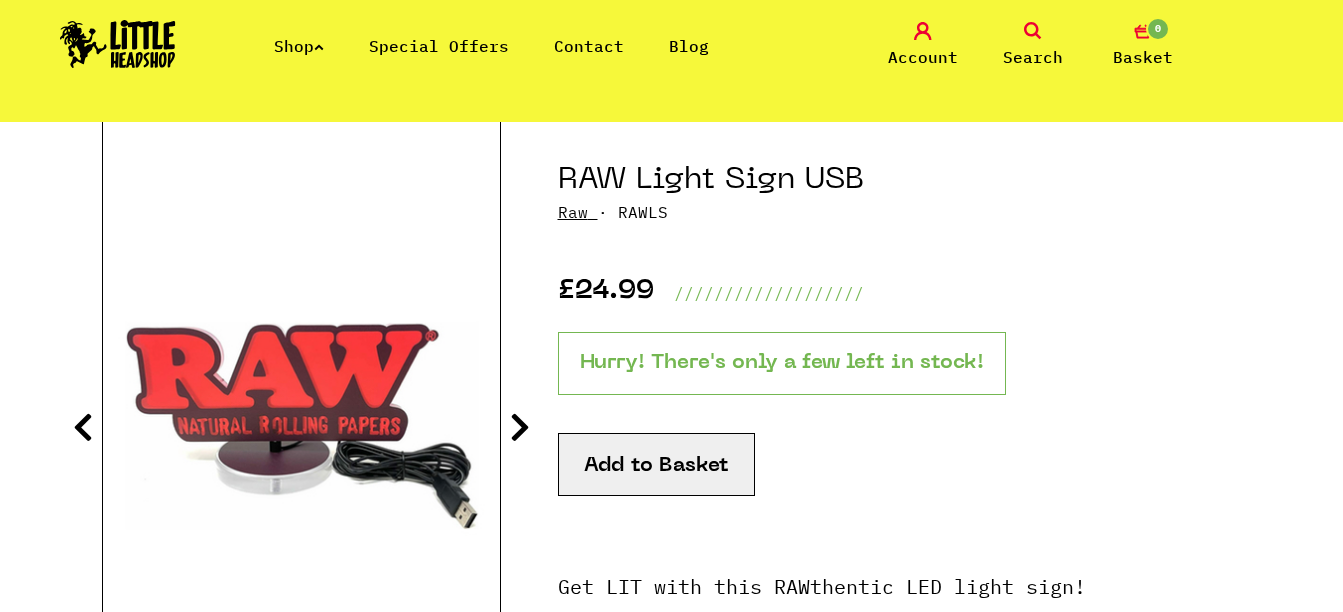 click at bounding box center [520, 427] 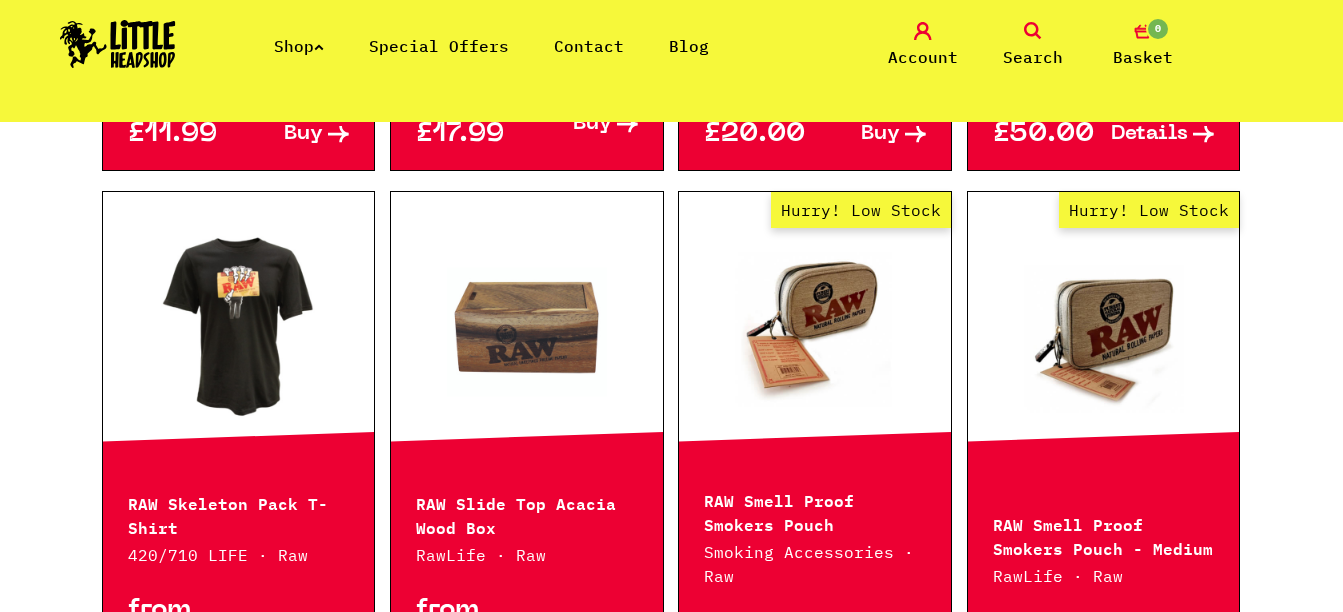 scroll, scrollTop: 1200, scrollLeft: 0, axis: vertical 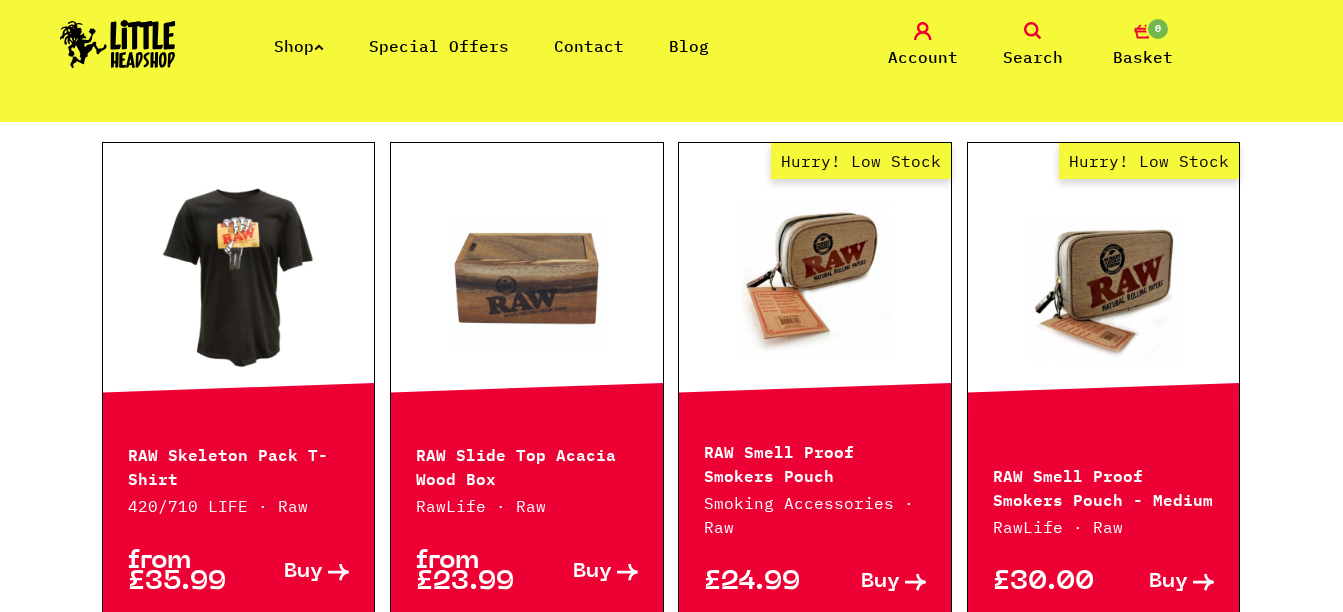 click at bounding box center [527, 278] 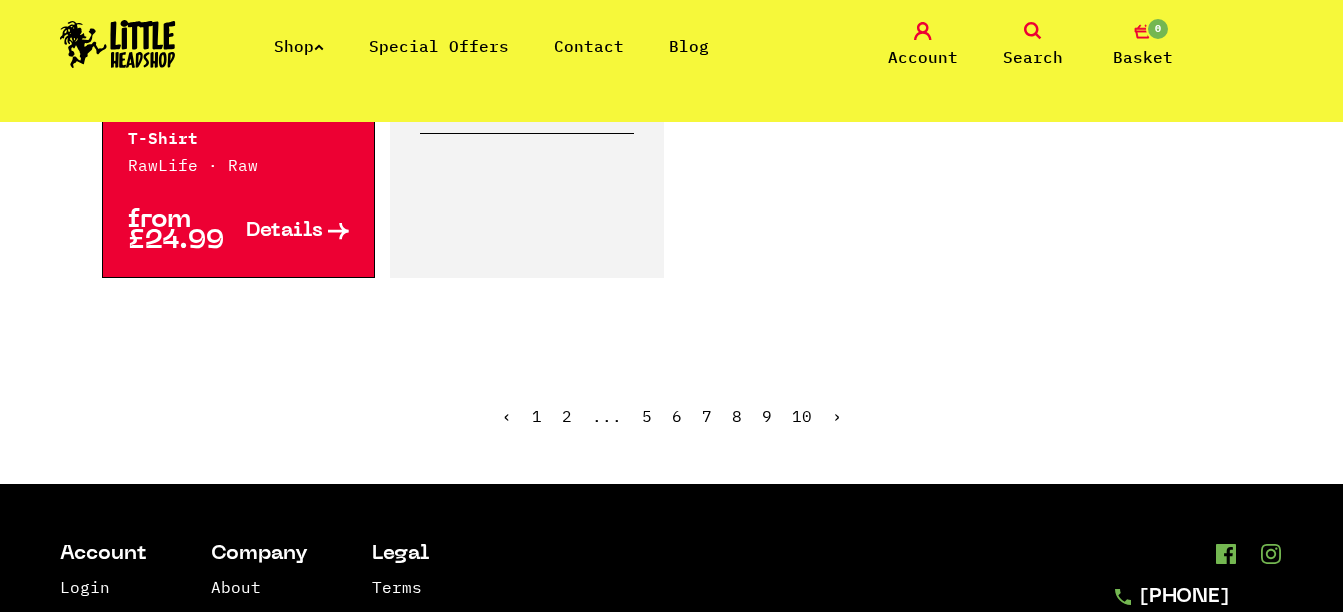 scroll, scrollTop: 3500, scrollLeft: 0, axis: vertical 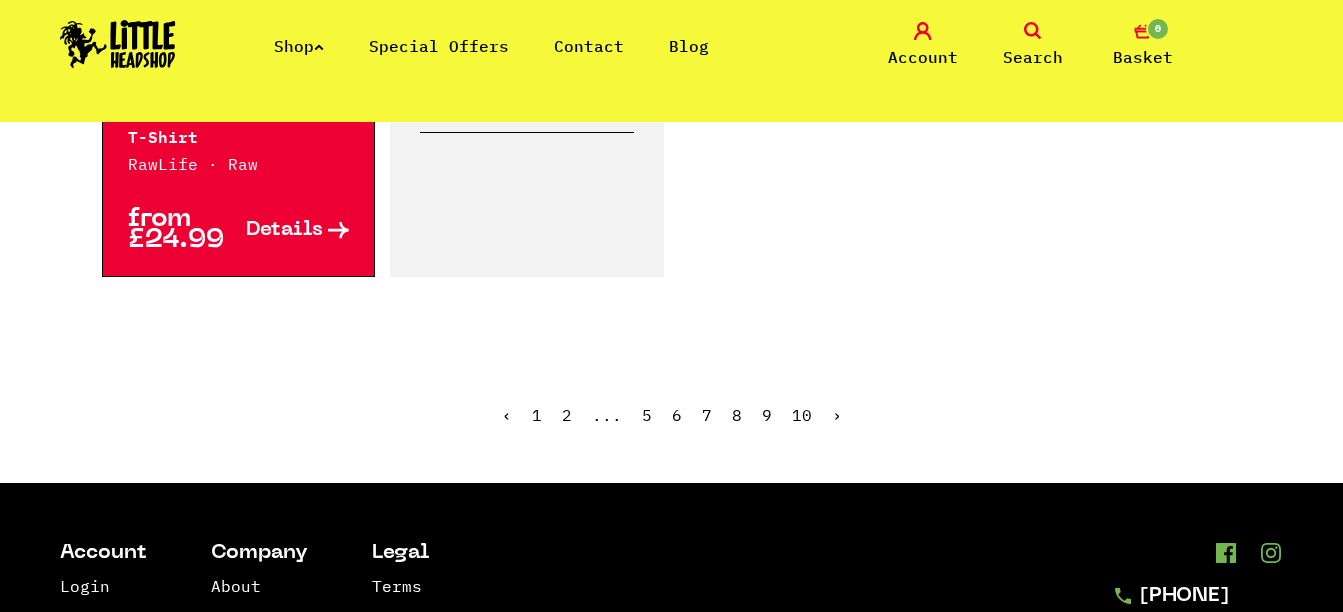 click on "›" at bounding box center (837, 415) 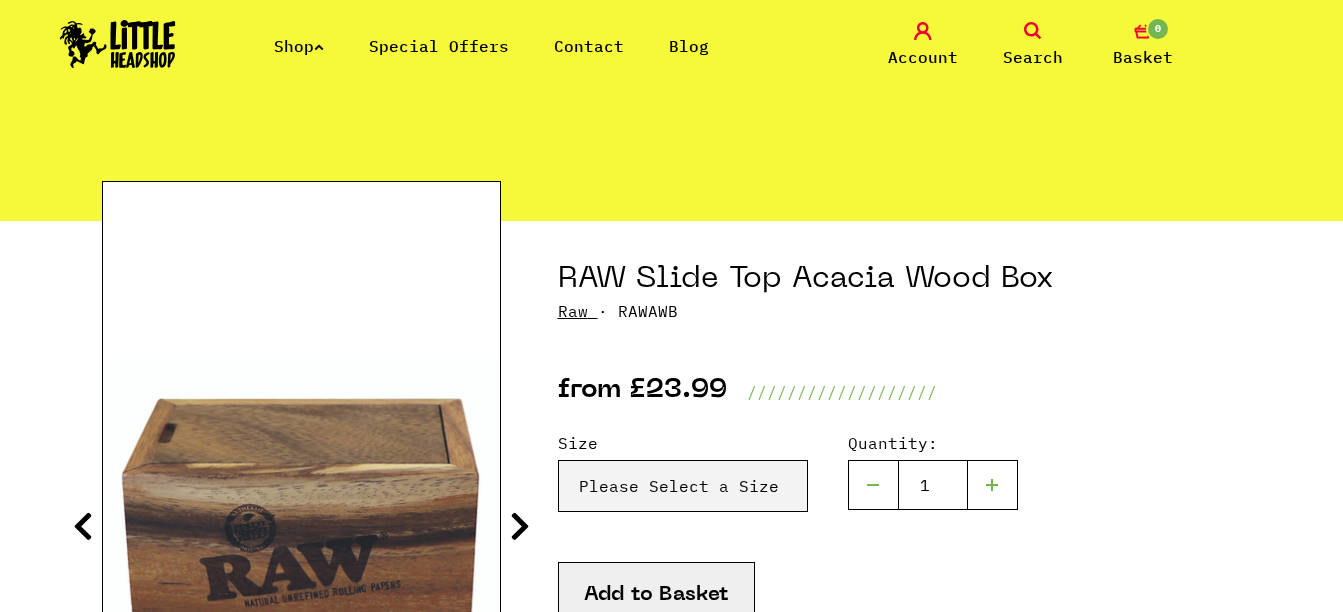 scroll, scrollTop: 200, scrollLeft: 0, axis: vertical 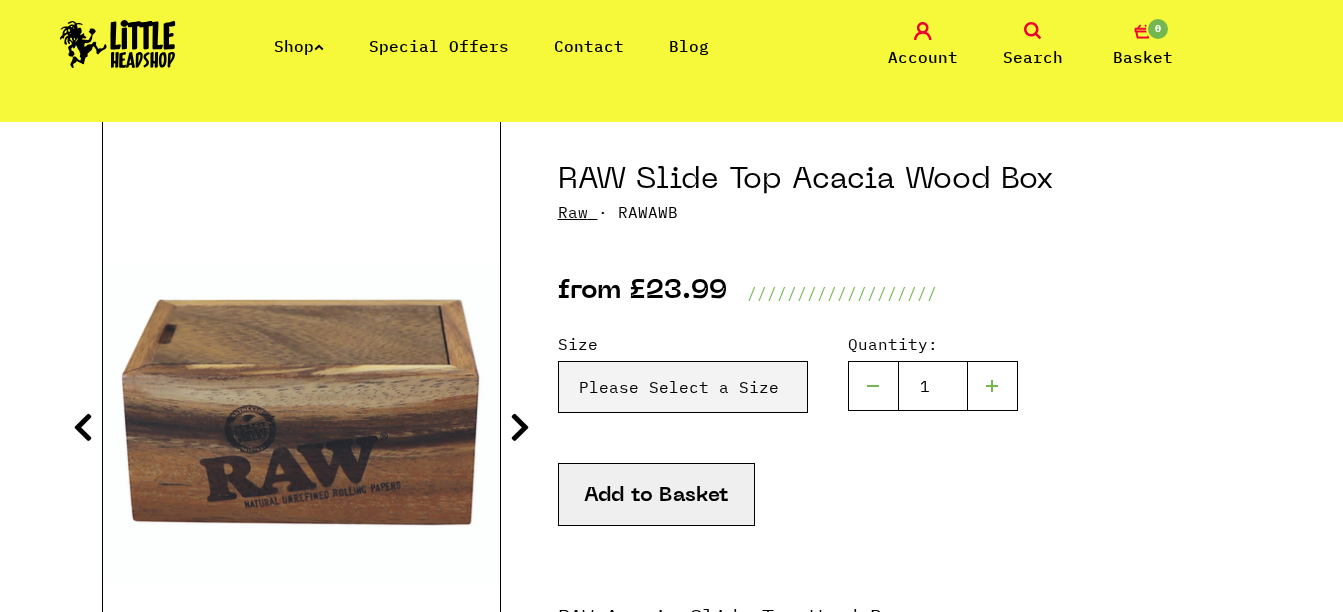 click at bounding box center (520, 427) 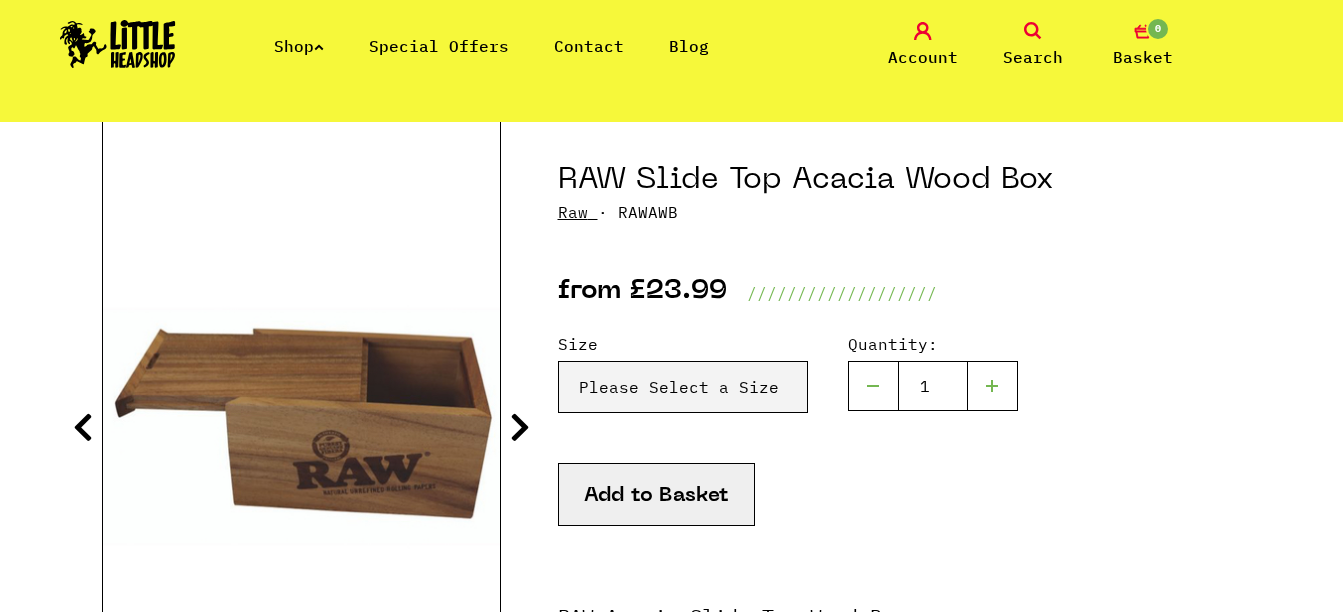 click at bounding box center [520, 427] 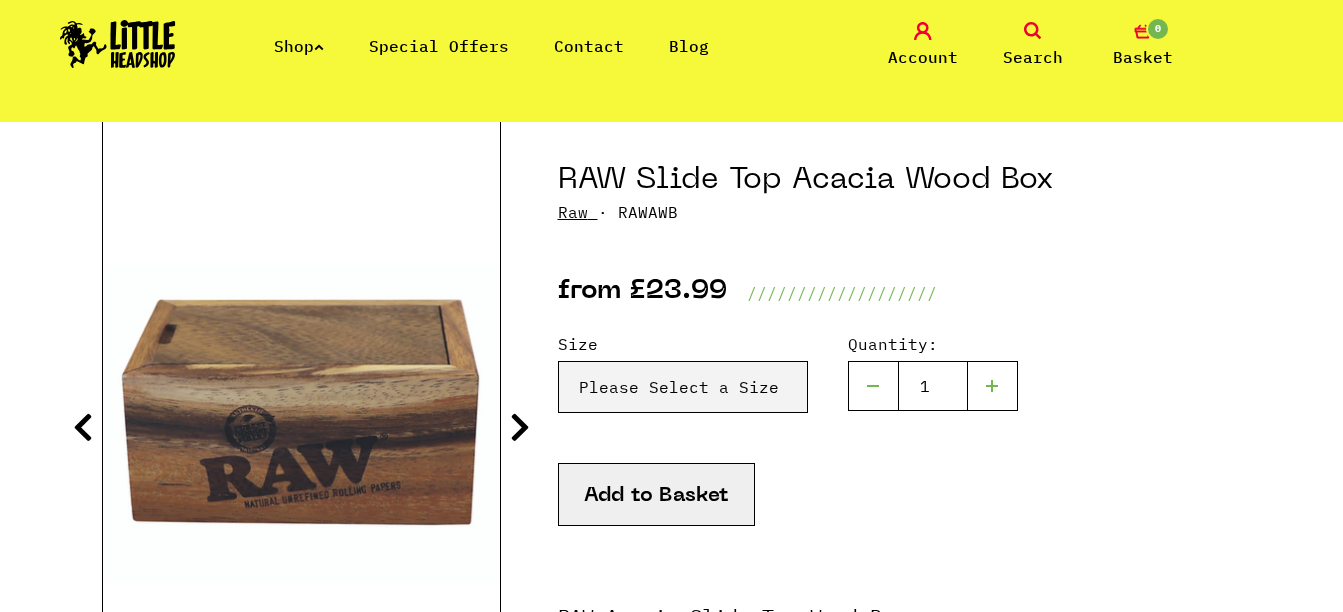click at bounding box center [520, 427] 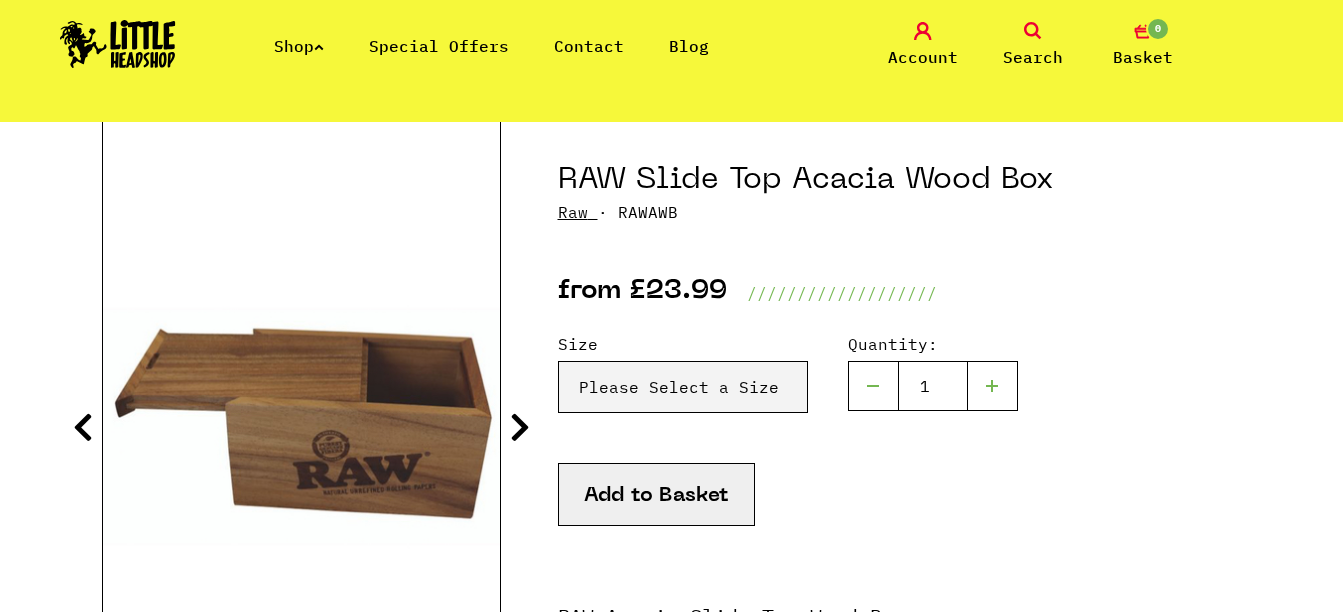 click at bounding box center [520, 427] 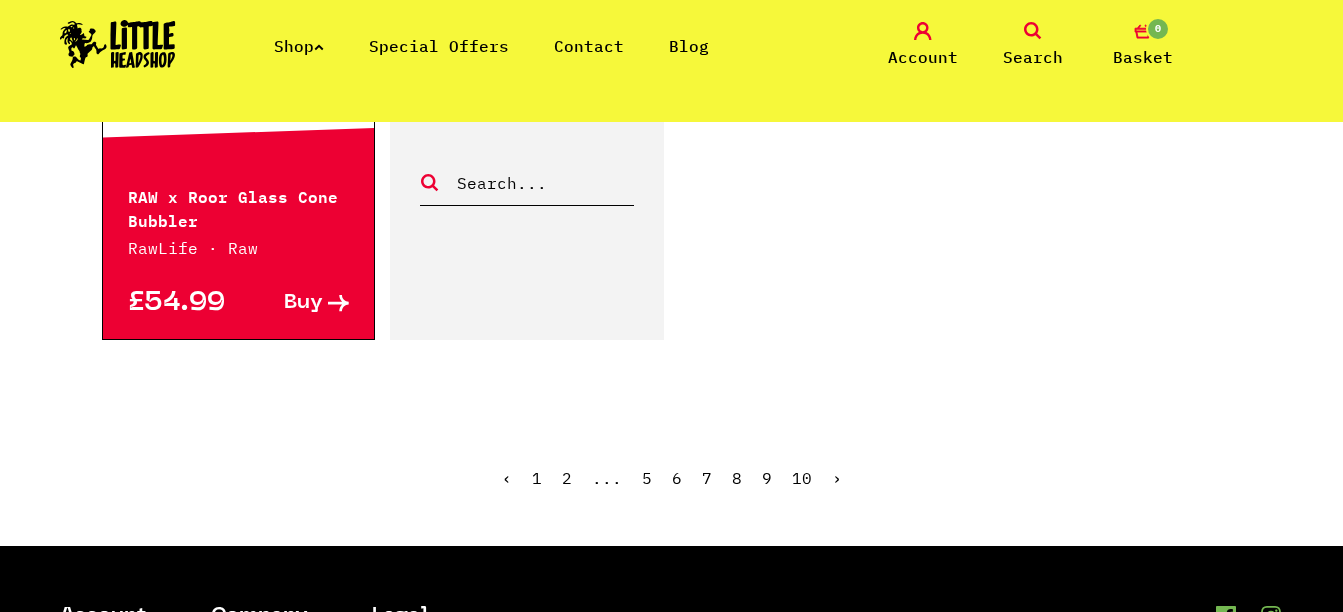 scroll, scrollTop: 3500, scrollLeft: 0, axis: vertical 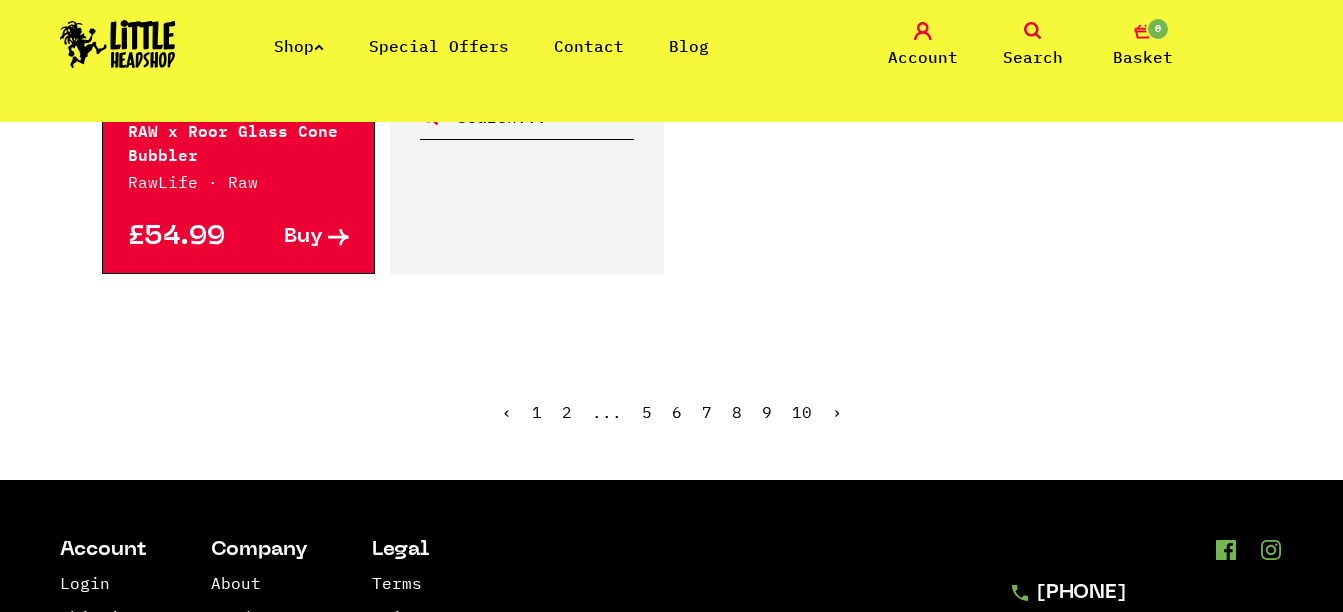 click on "›" at bounding box center [837, 412] 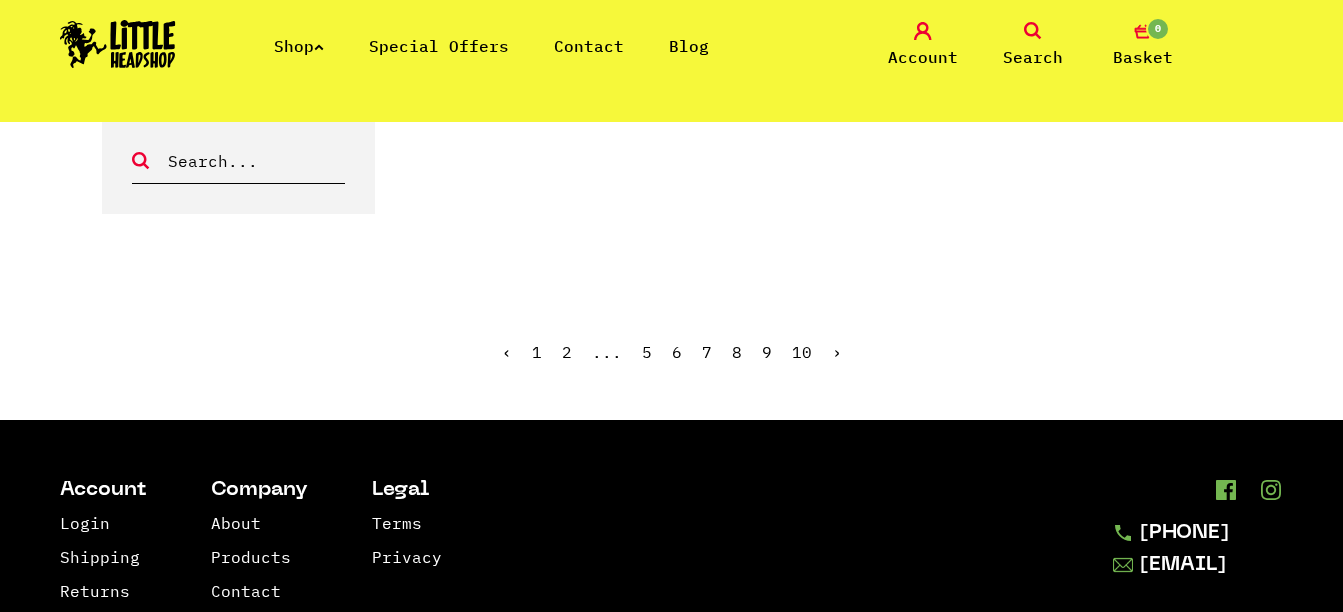 scroll, scrollTop: 3500, scrollLeft: 0, axis: vertical 